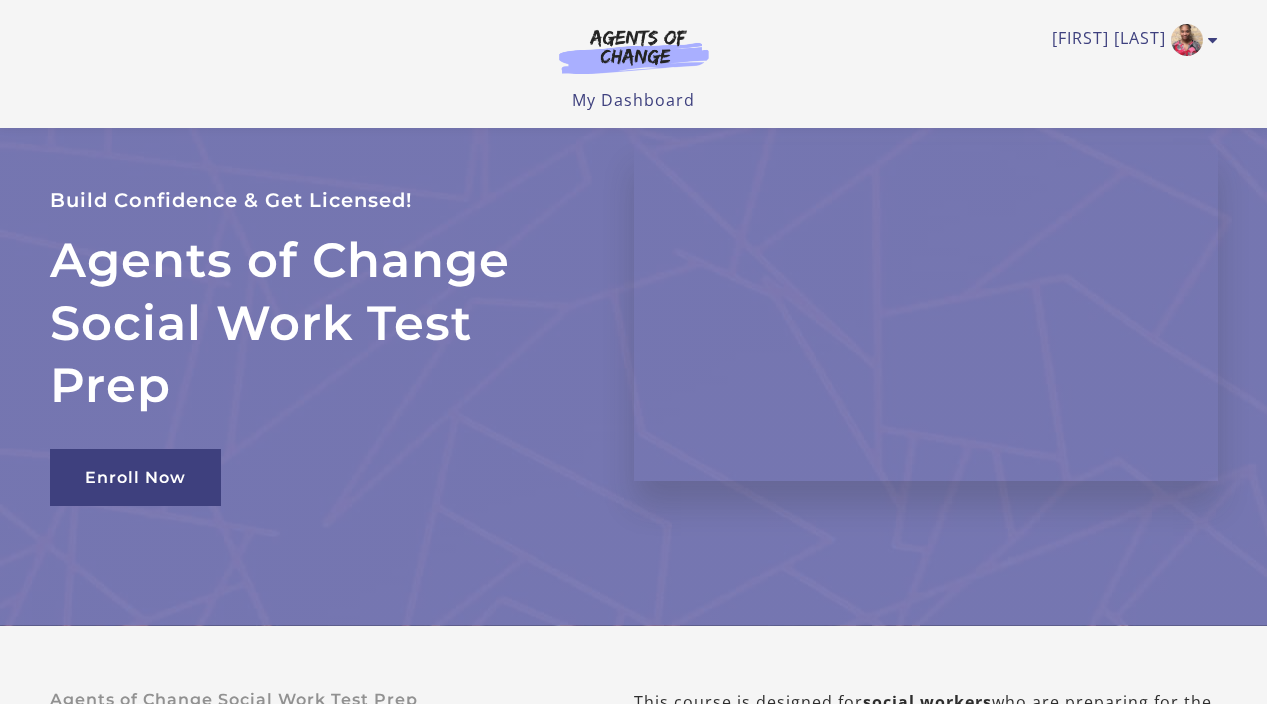 scroll, scrollTop: 300, scrollLeft: 0, axis: vertical 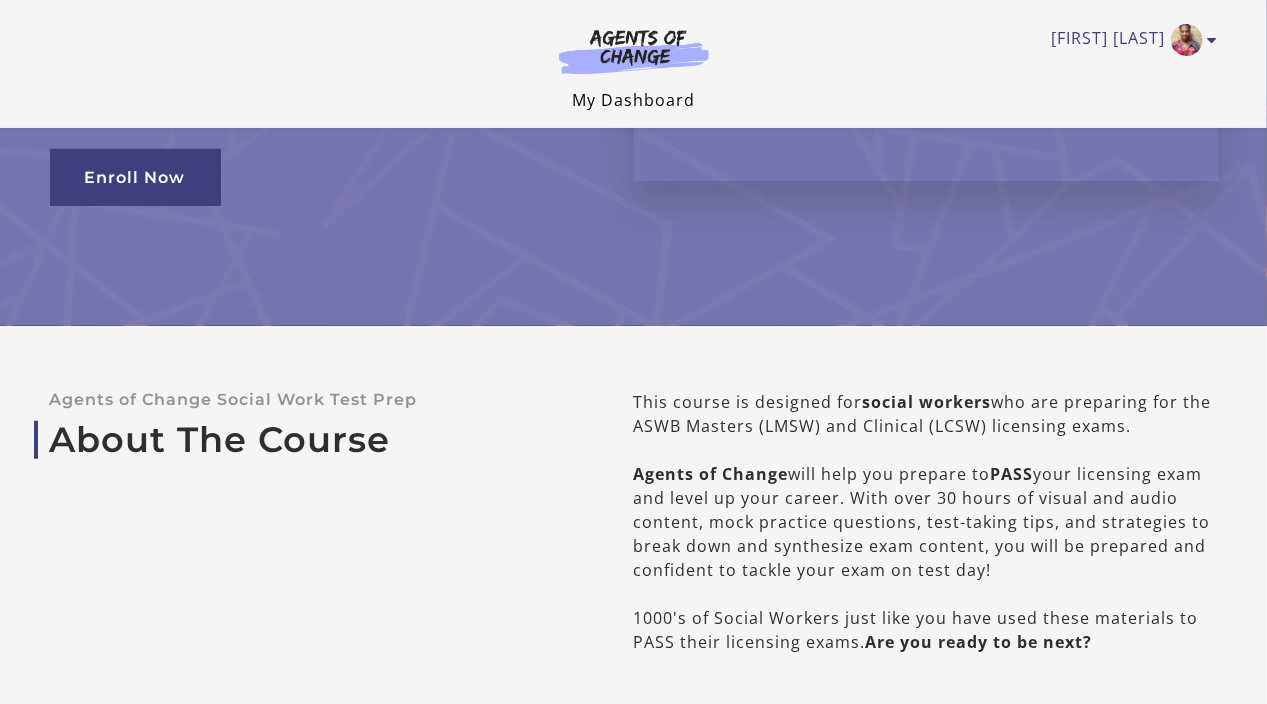 click on "My Dashboard" at bounding box center (633, 100) 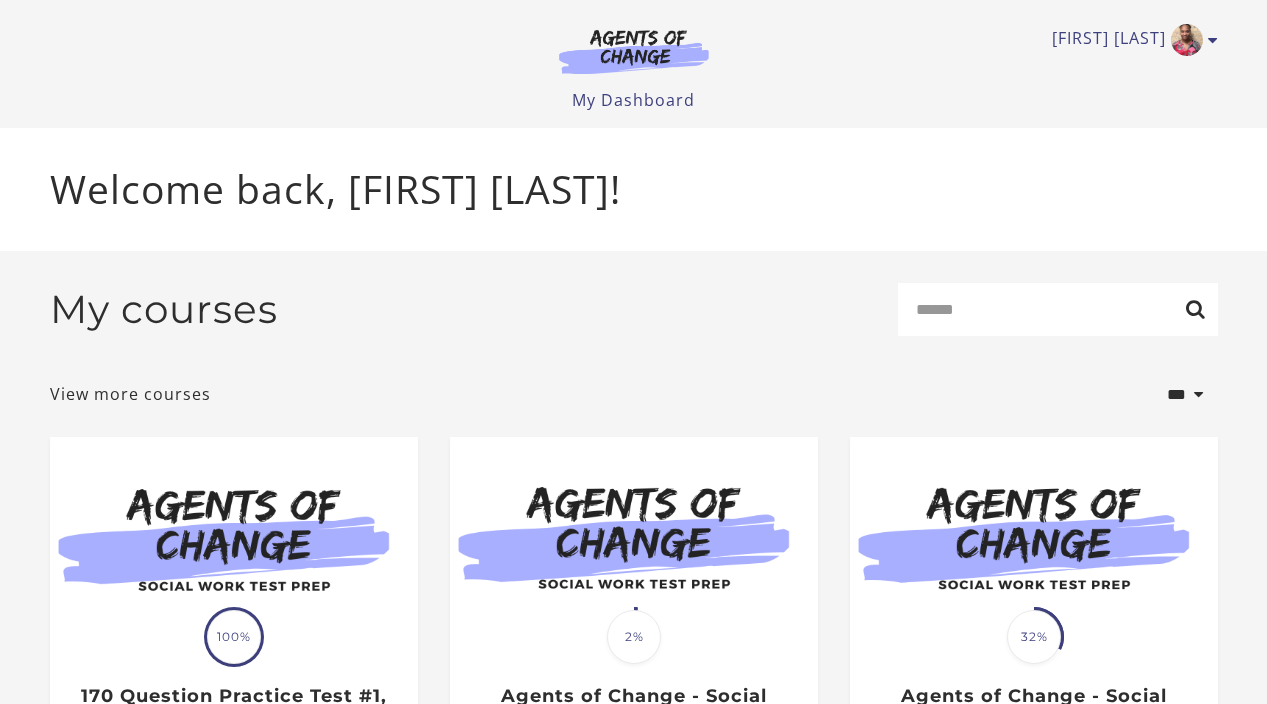 scroll, scrollTop: 0, scrollLeft: 0, axis: both 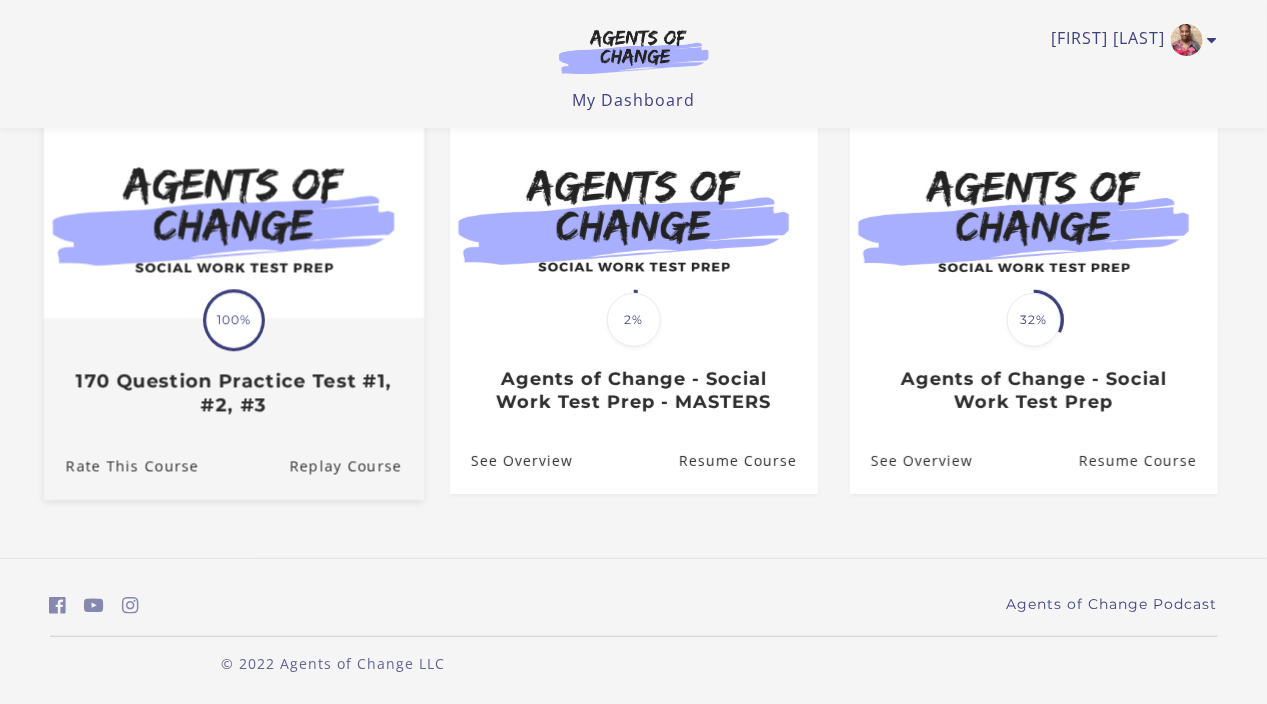 click on "170 Question Practice Test #1, #2, #3" at bounding box center (233, 393) 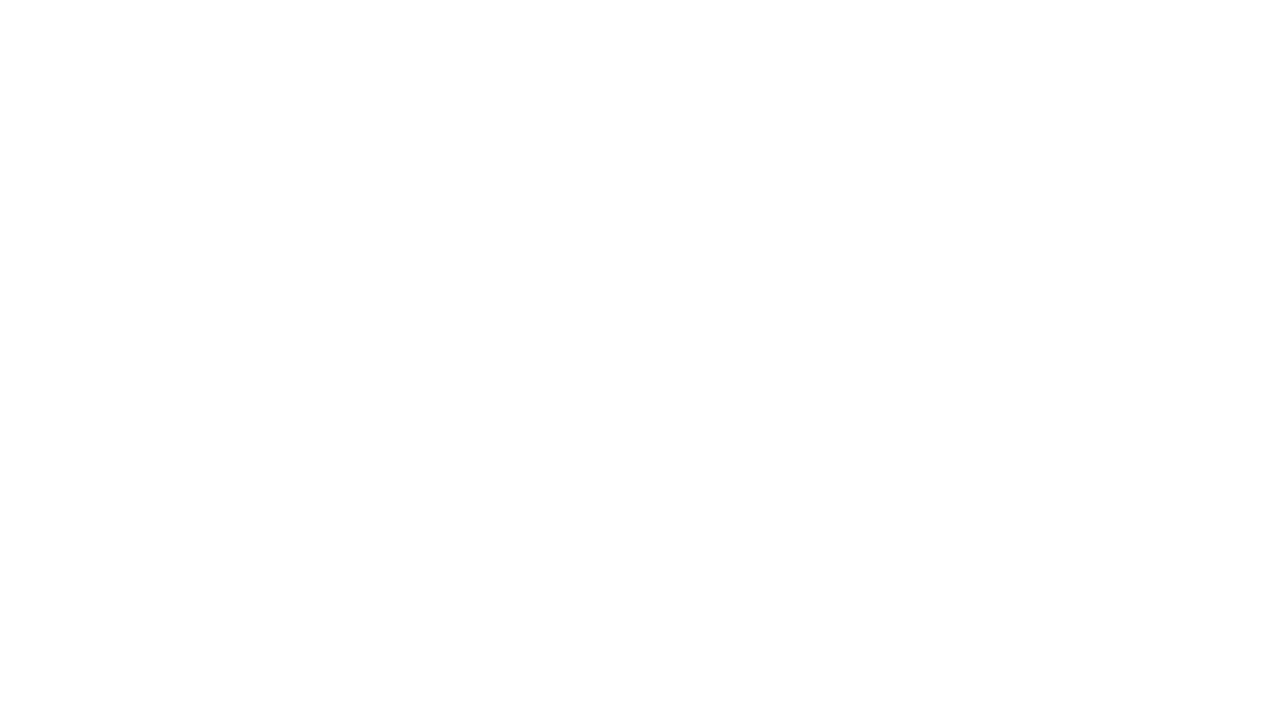 scroll, scrollTop: 0, scrollLeft: 0, axis: both 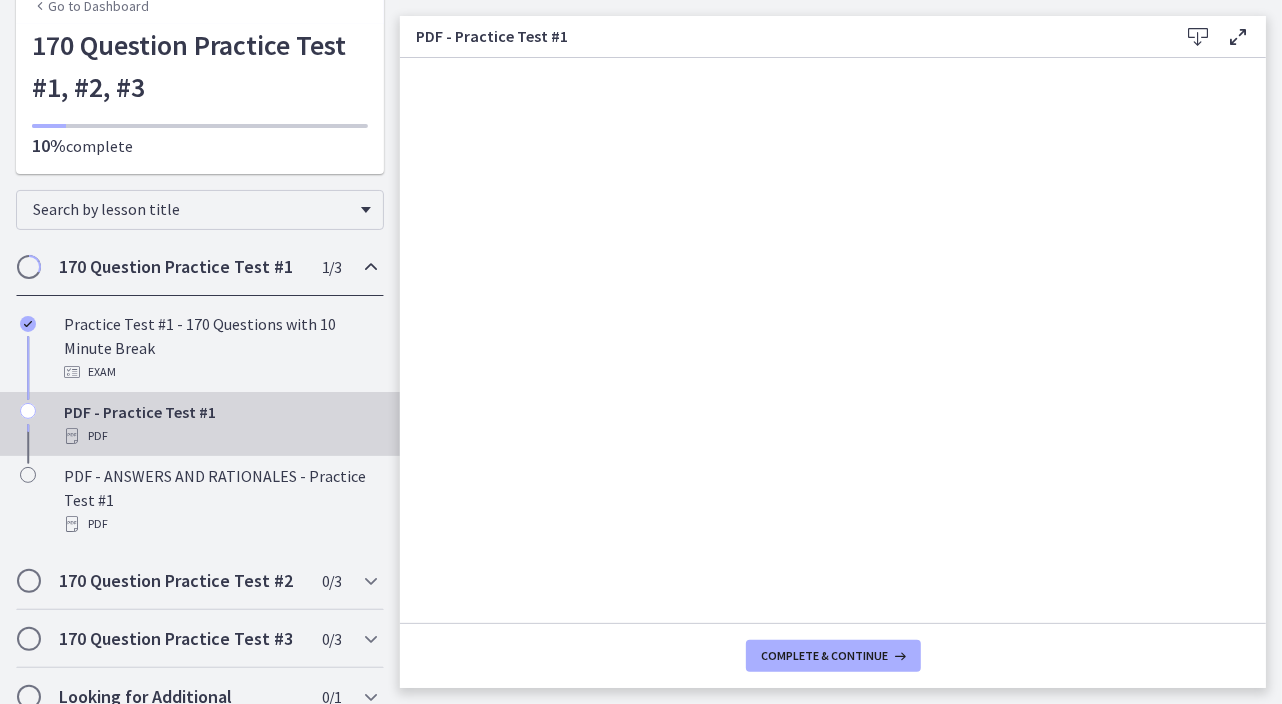 click at bounding box center (28, 411) 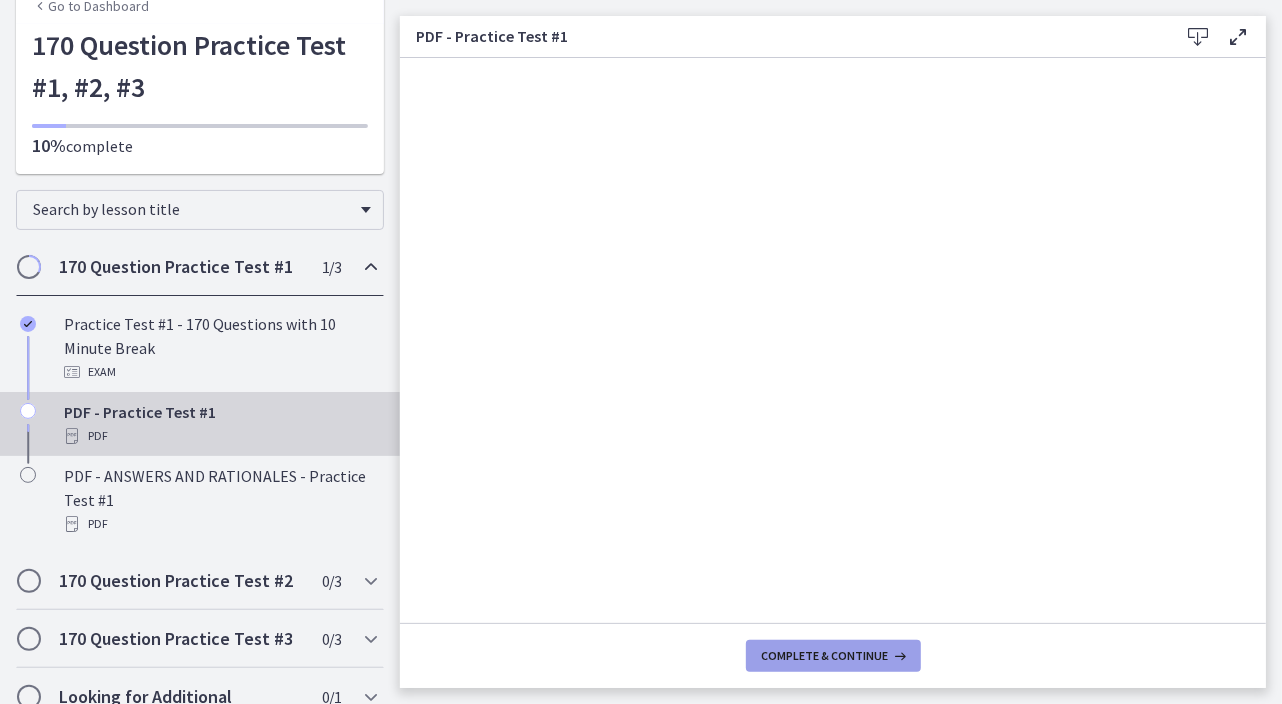 click on "Complete & continue" at bounding box center (825, 656) 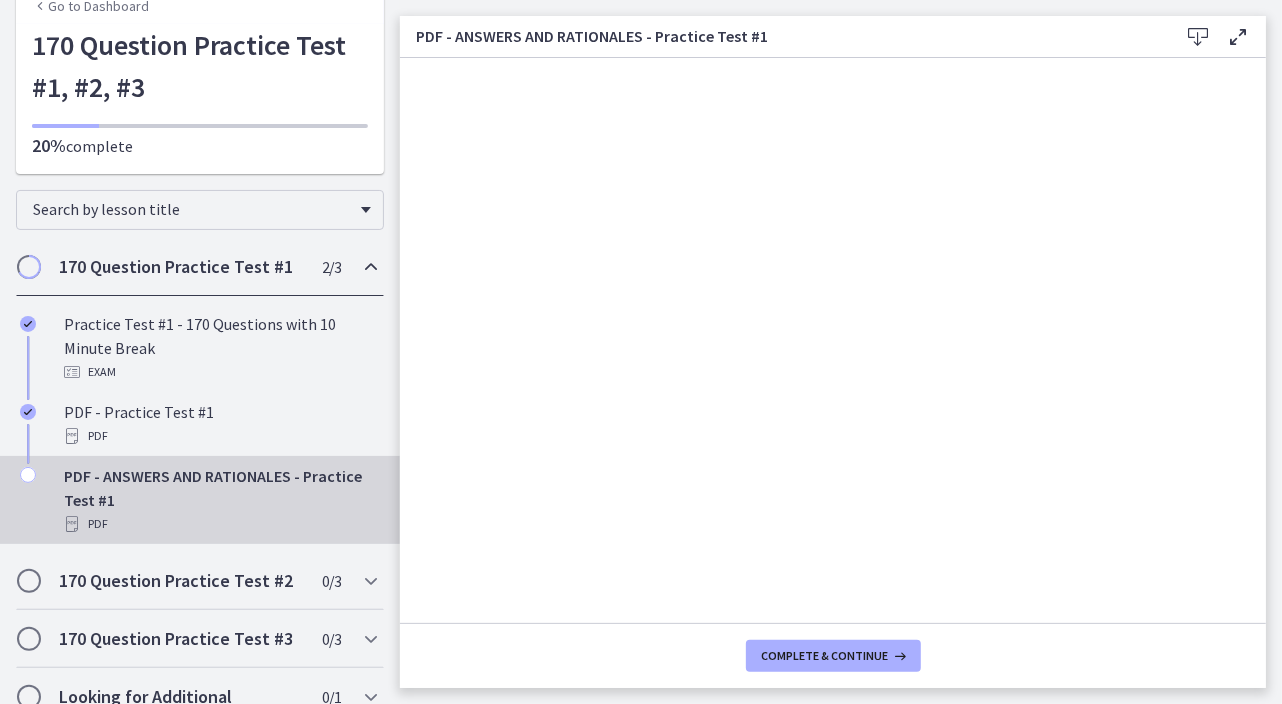 scroll, scrollTop: 167, scrollLeft: 0, axis: vertical 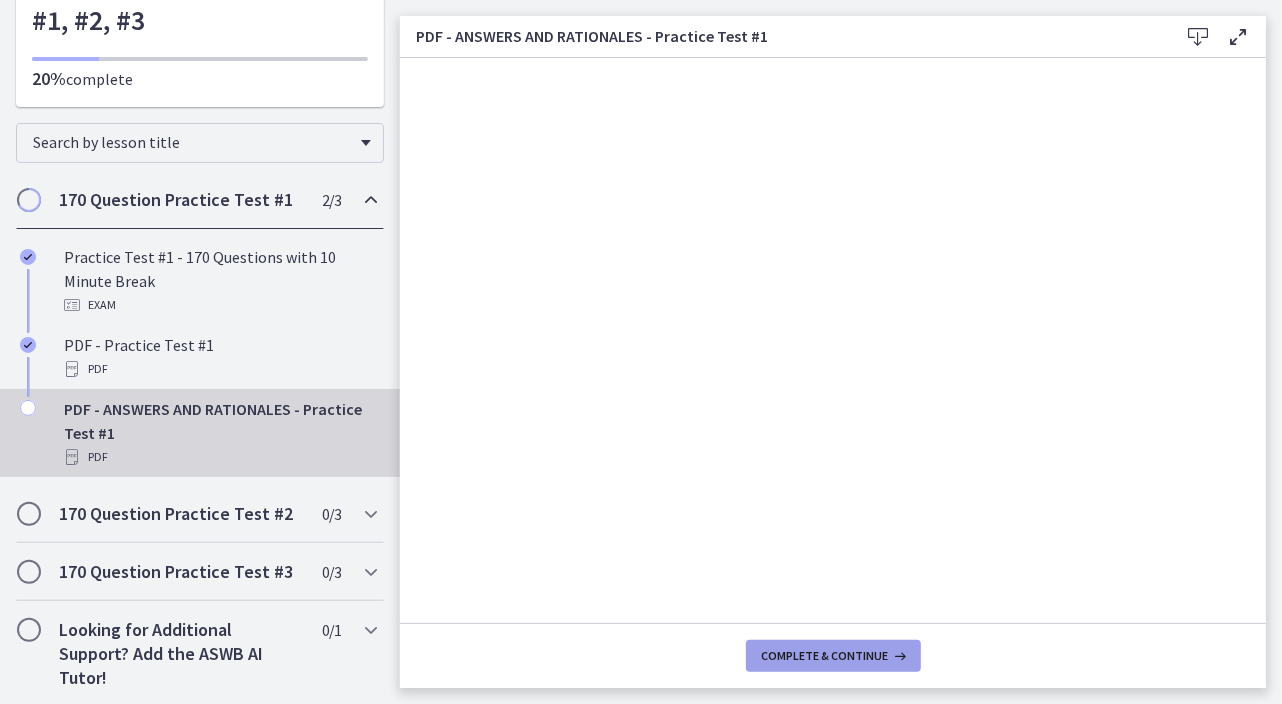 click on "Complete & continue" at bounding box center [825, 656] 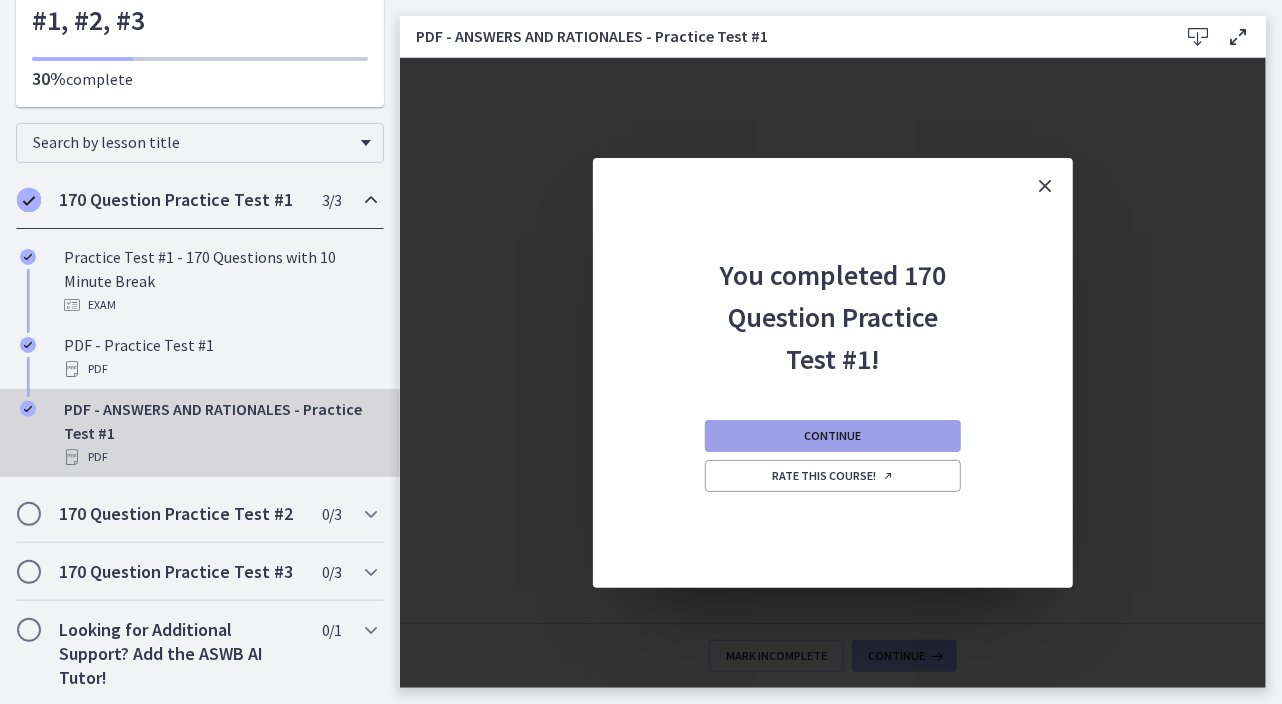 click on "Continue" at bounding box center (833, 436) 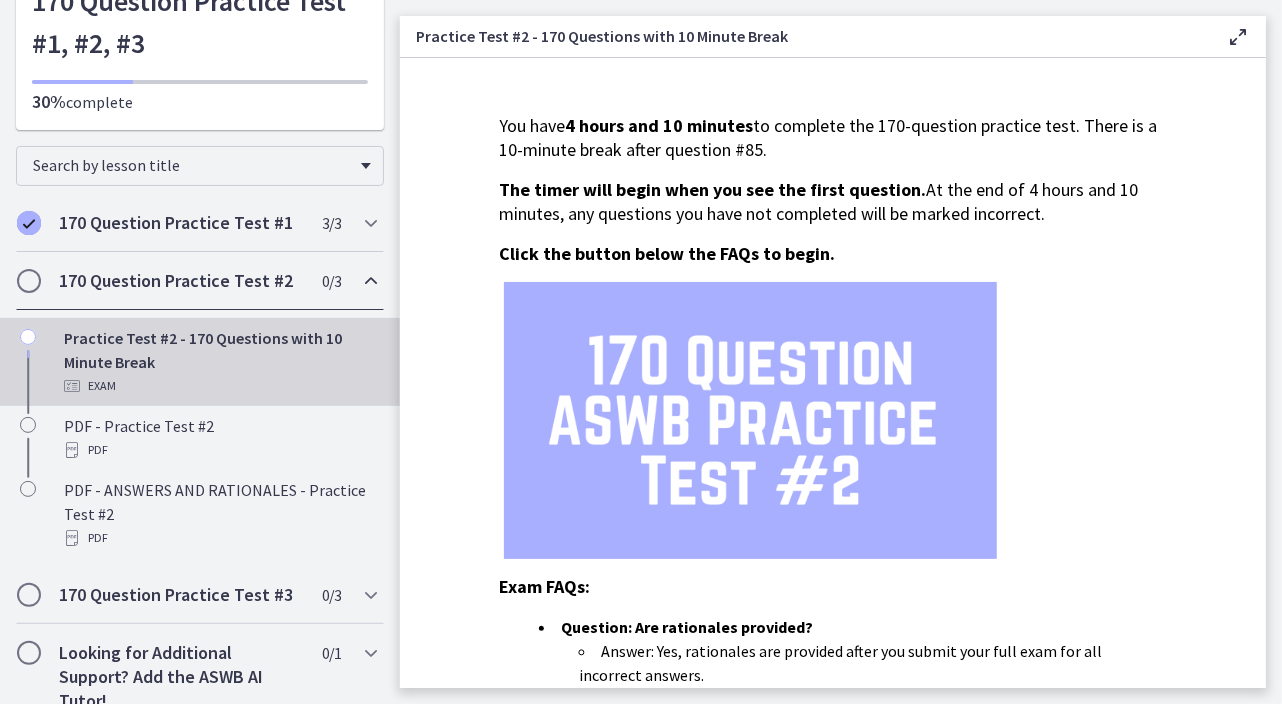 scroll, scrollTop: 167, scrollLeft: 0, axis: vertical 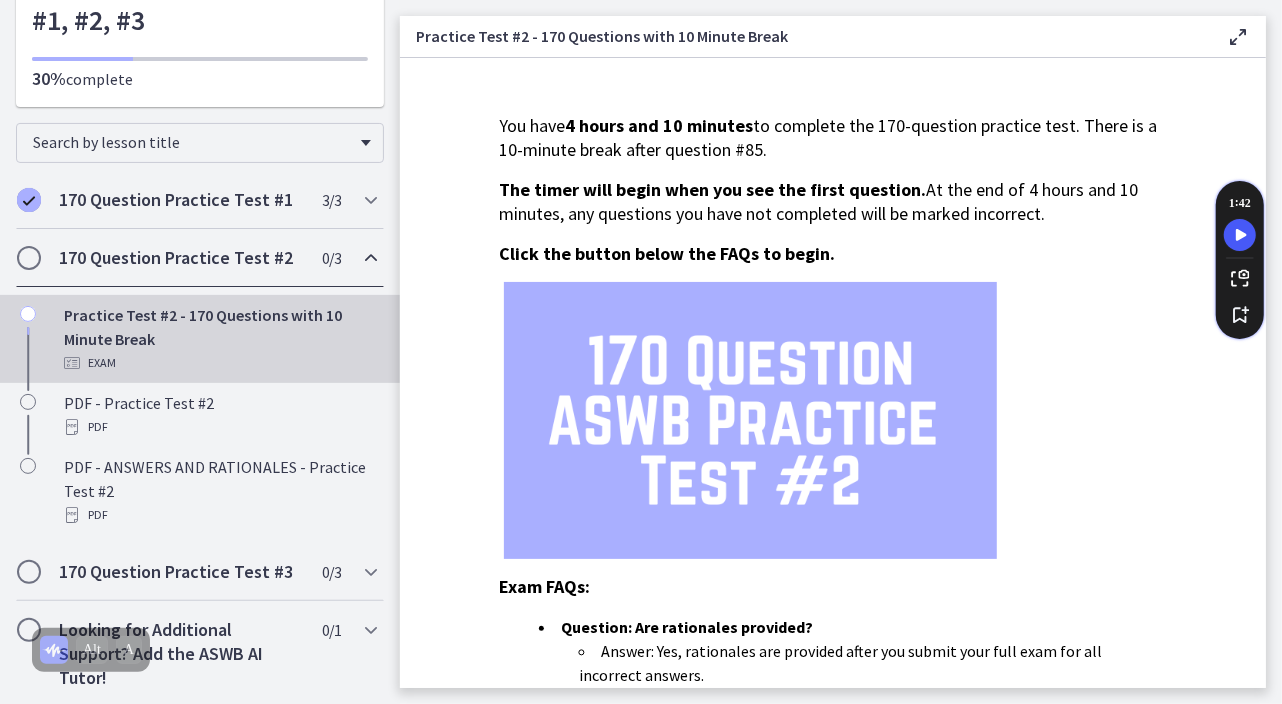 click at bounding box center [371, 258] 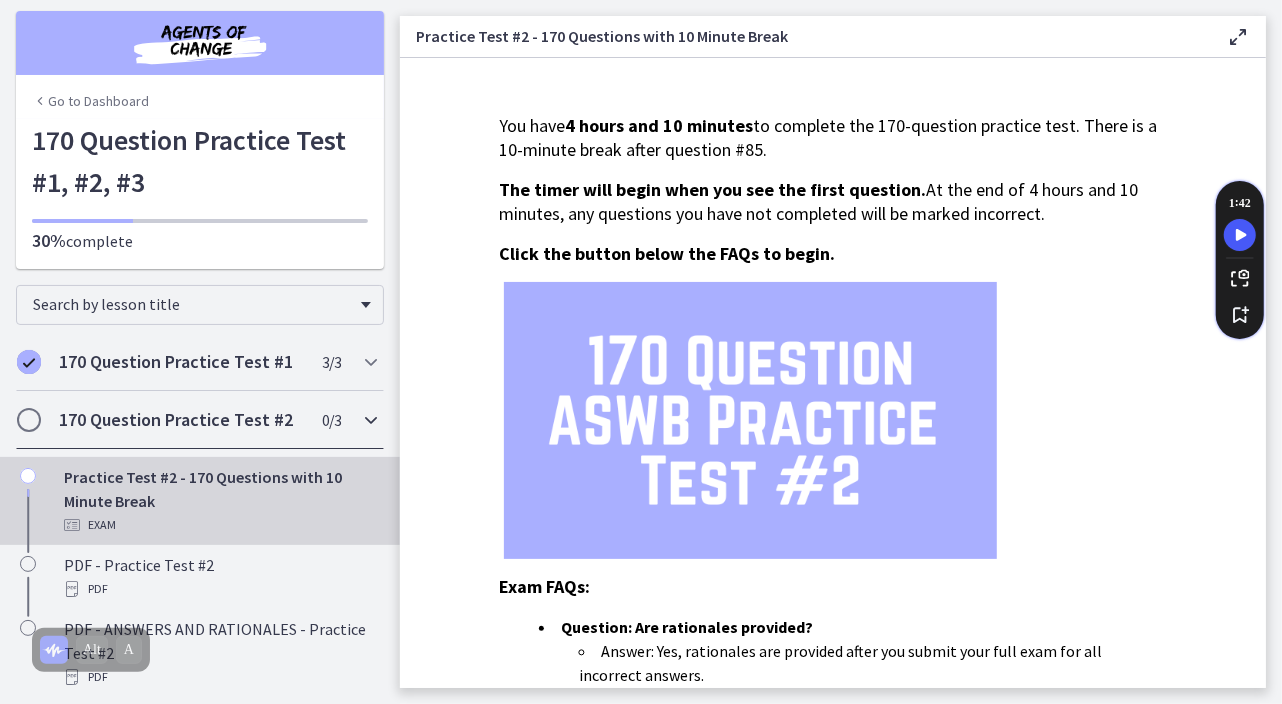 scroll, scrollTop: 0, scrollLeft: 0, axis: both 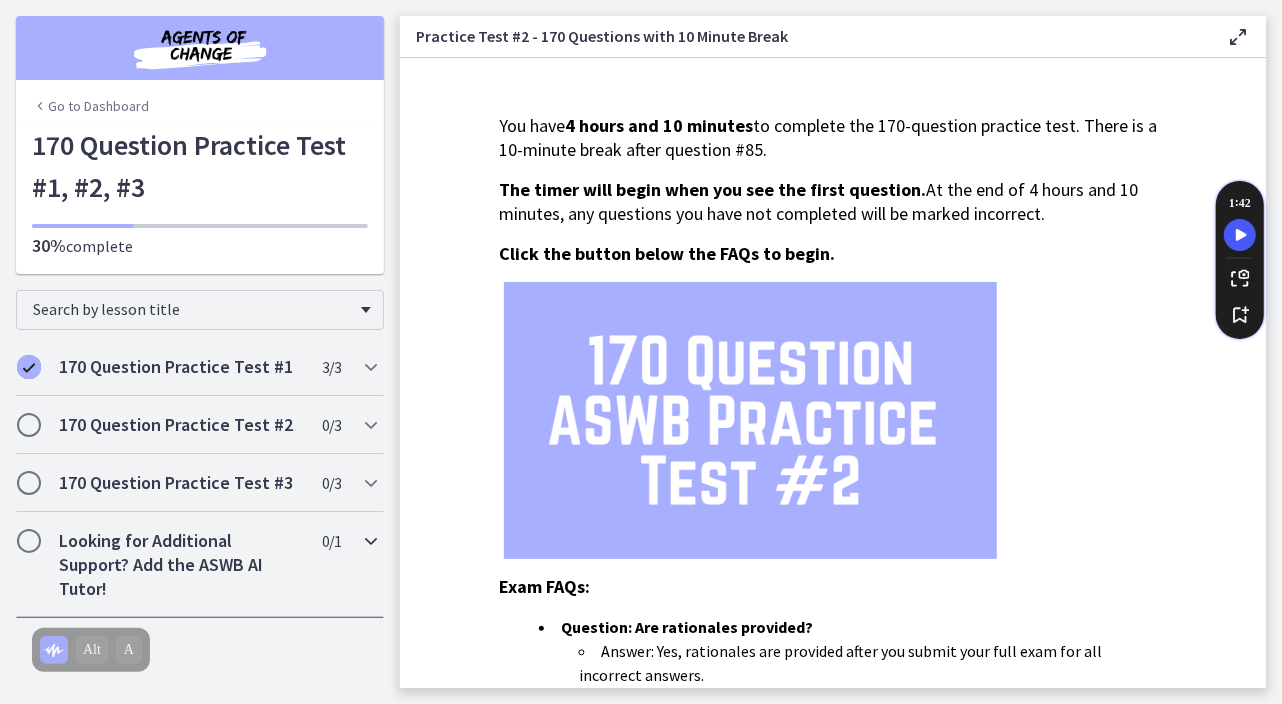 click at bounding box center [371, 541] 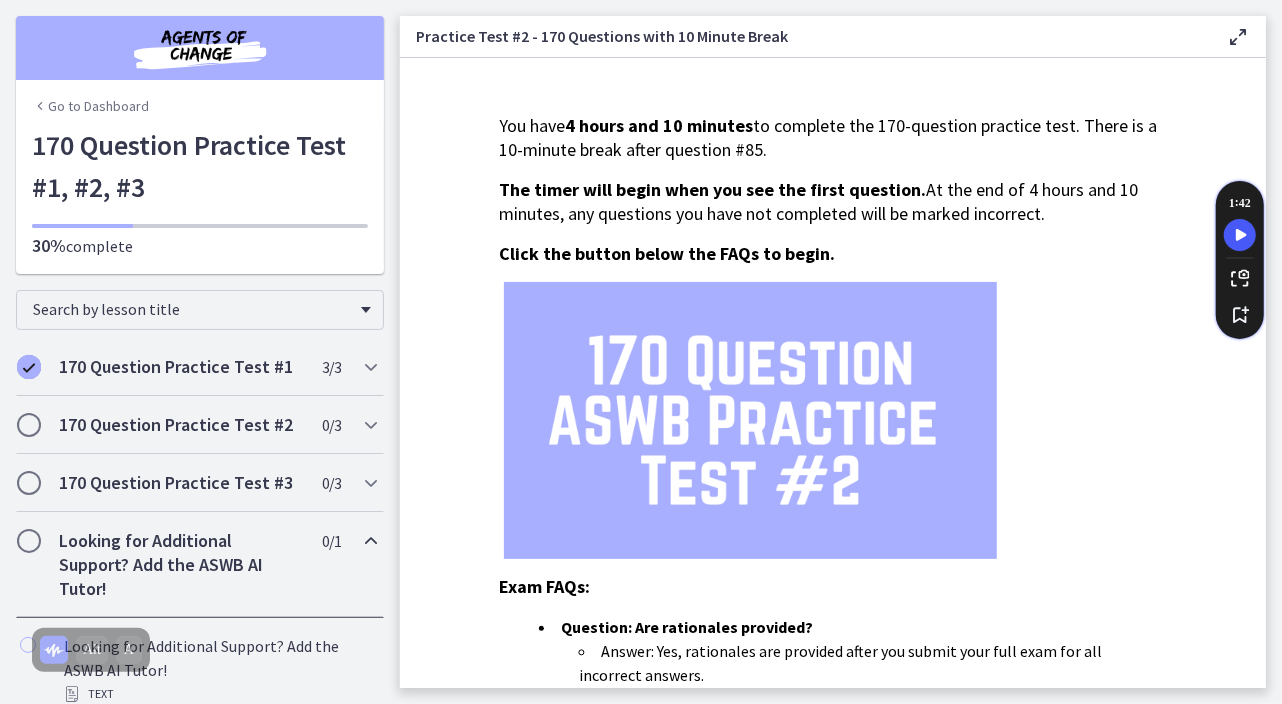 click at bounding box center (371, 541) 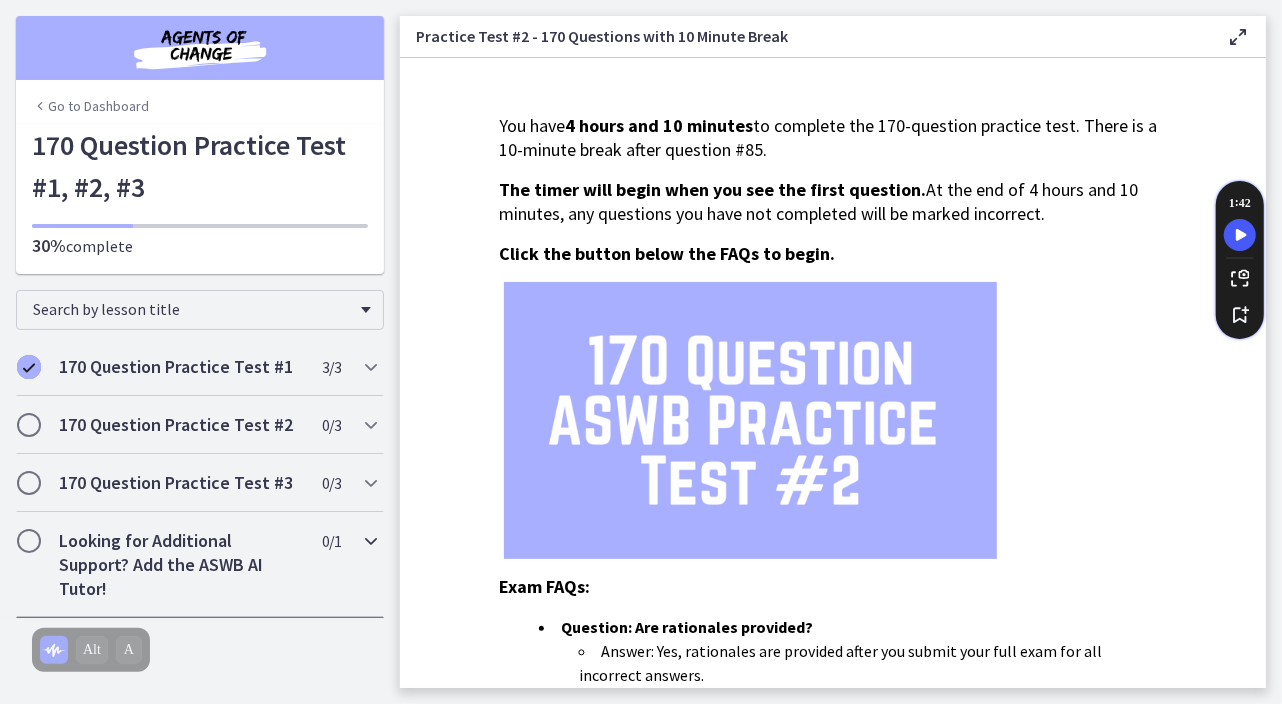click at bounding box center (371, 541) 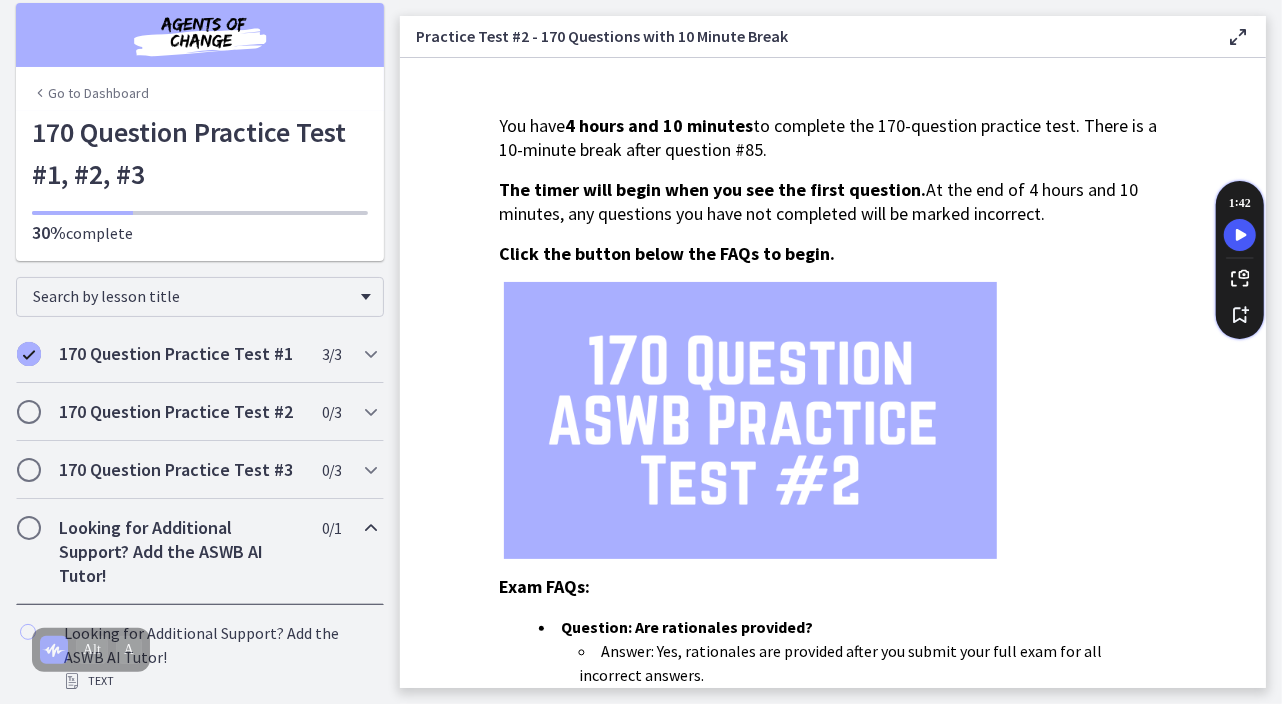 scroll, scrollTop: 15, scrollLeft: 0, axis: vertical 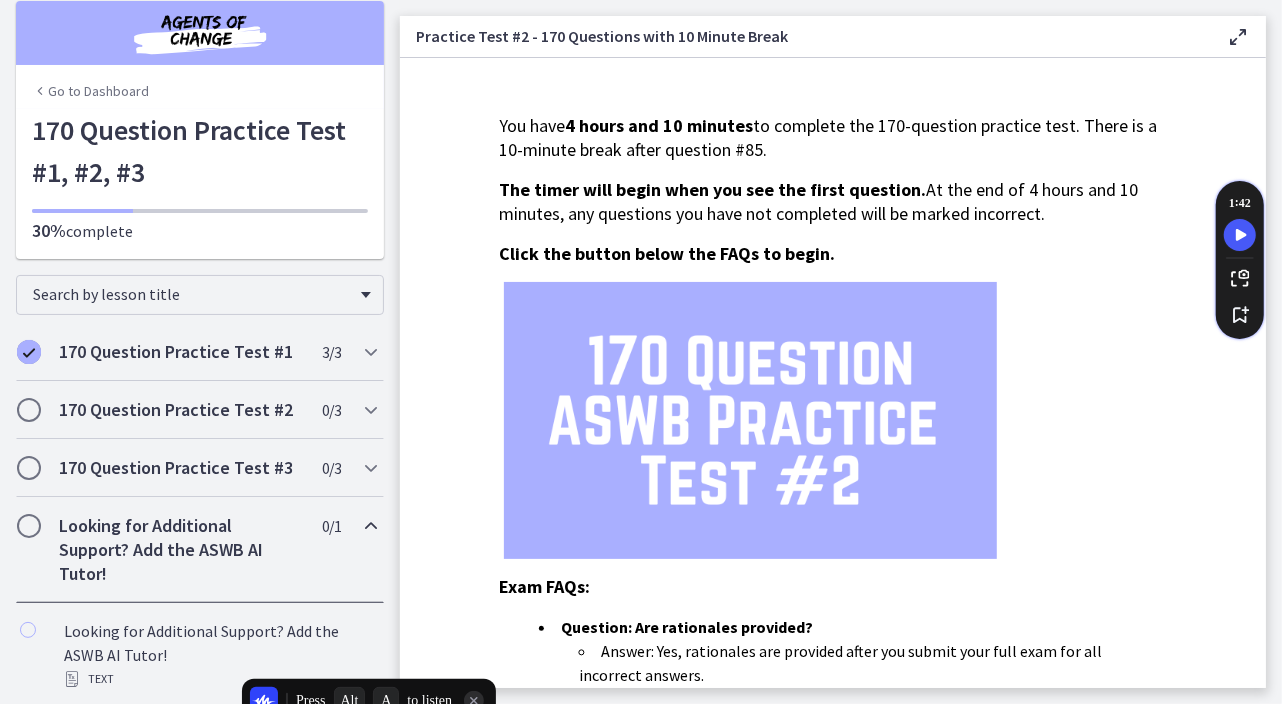 drag, startPoint x: 119, startPoint y: 638, endPoint x: 329, endPoint y: 689, distance: 216.10414 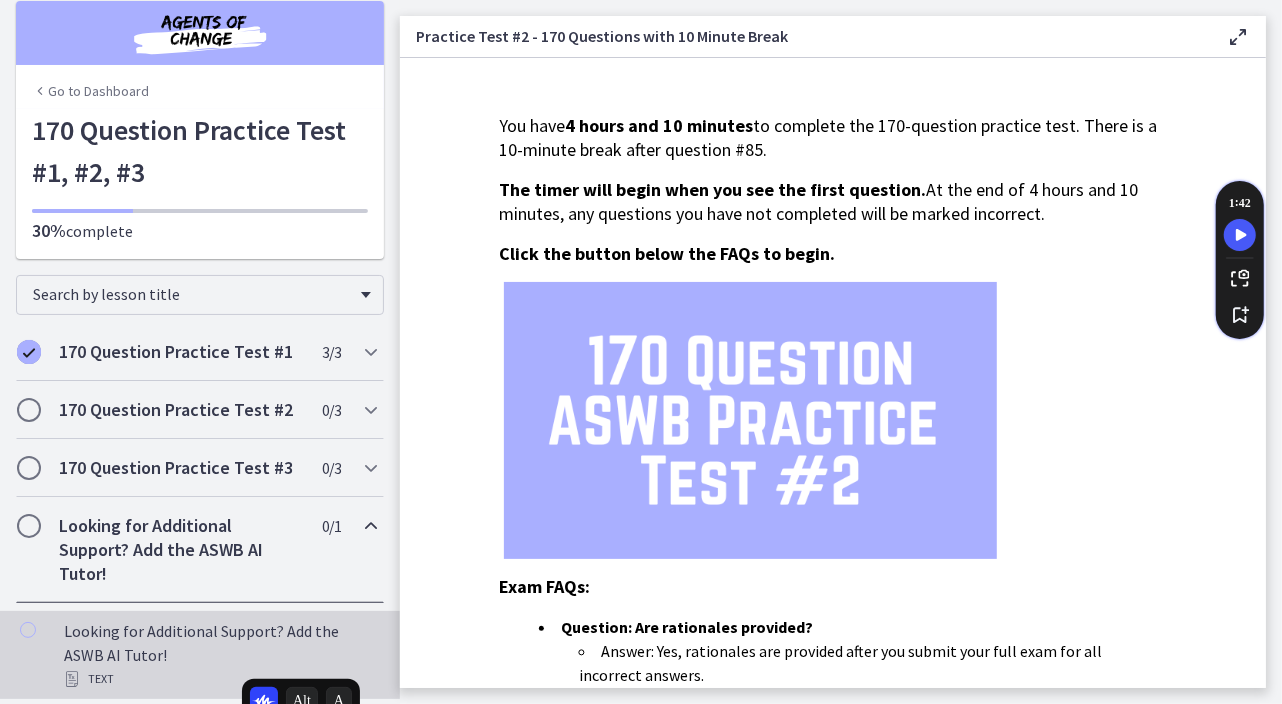 click on "Text" at bounding box center (220, 679) 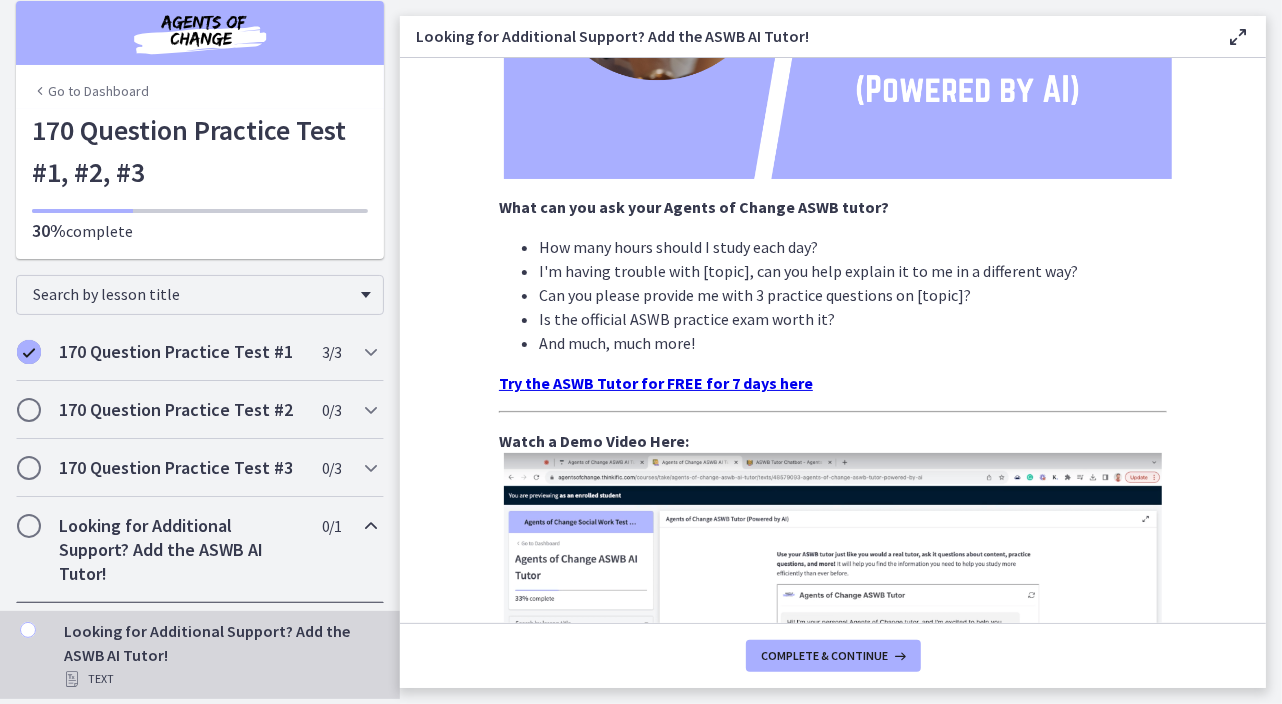 scroll, scrollTop: 784, scrollLeft: 0, axis: vertical 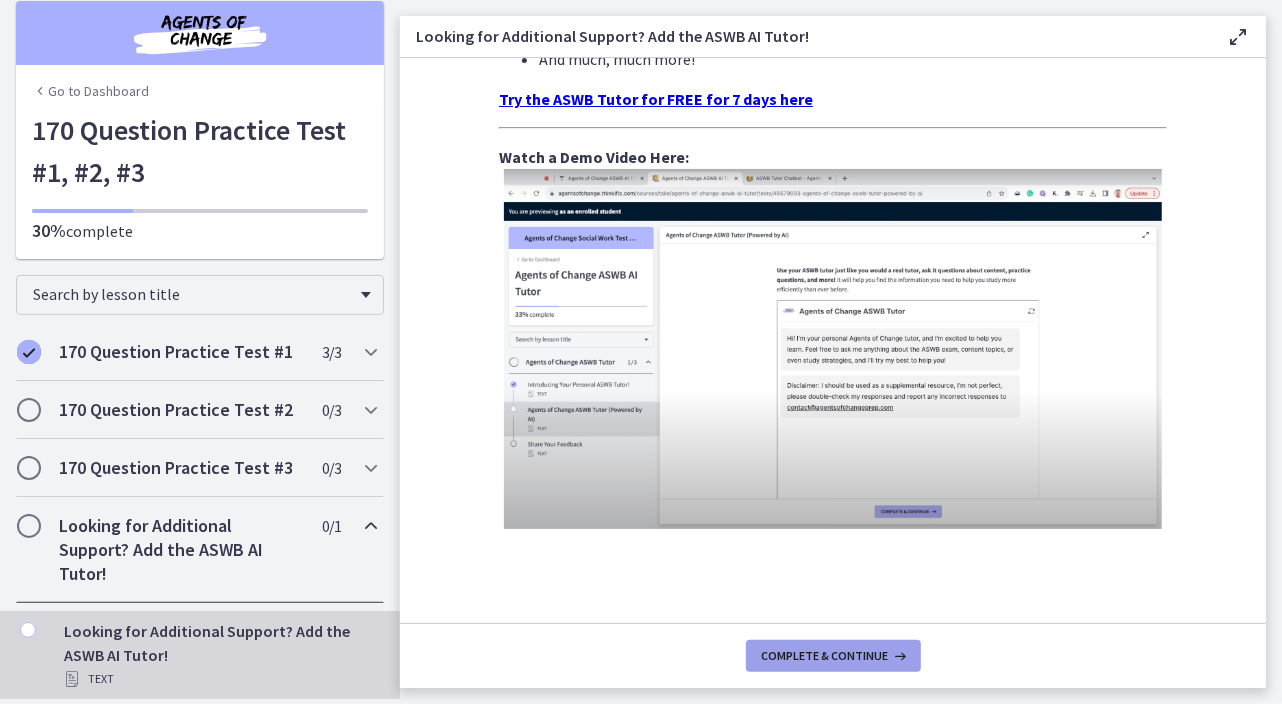 click on "Complete & continue" at bounding box center [833, 656] 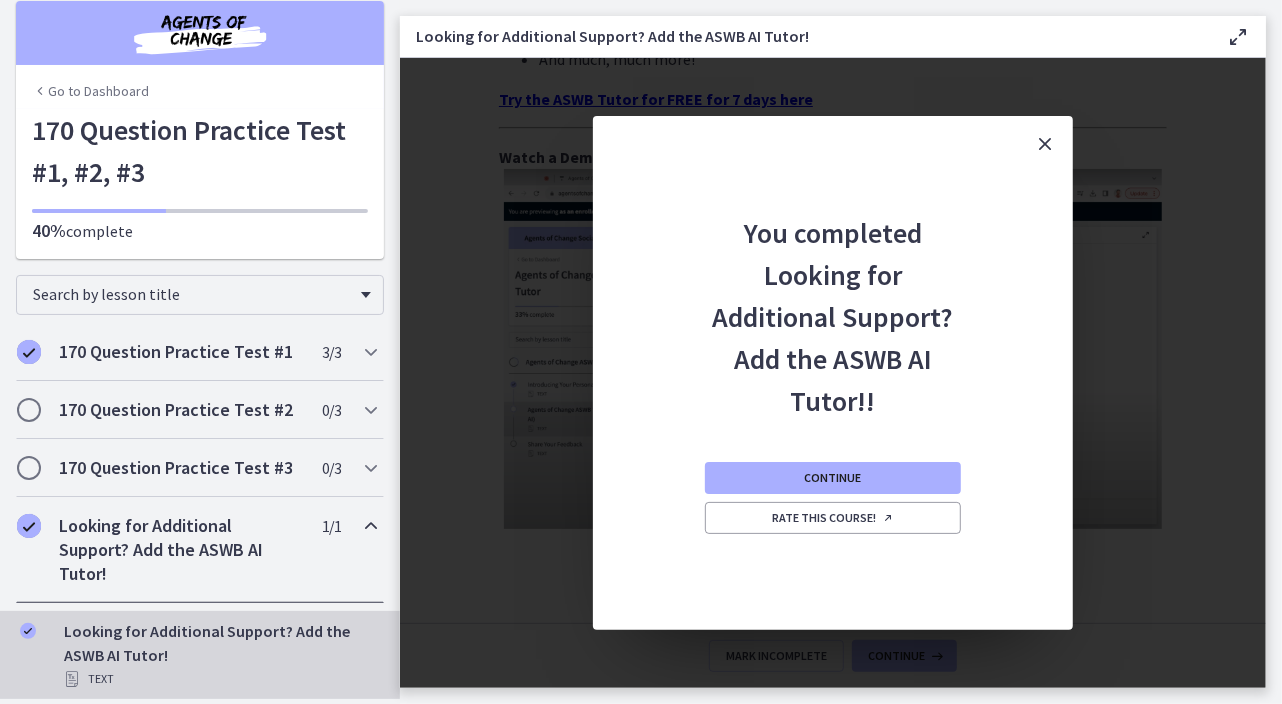 click at bounding box center [1045, 144] 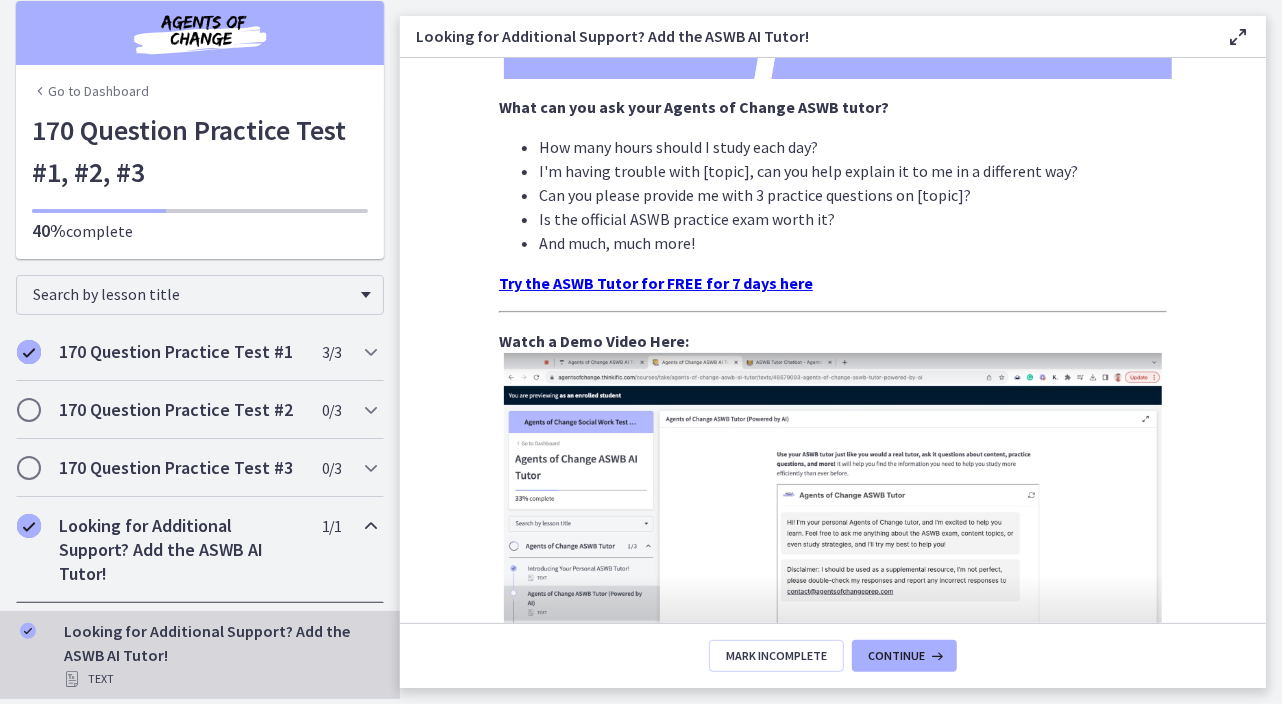 scroll, scrollTop: 784, scrollLeft: 0, axis: vertical 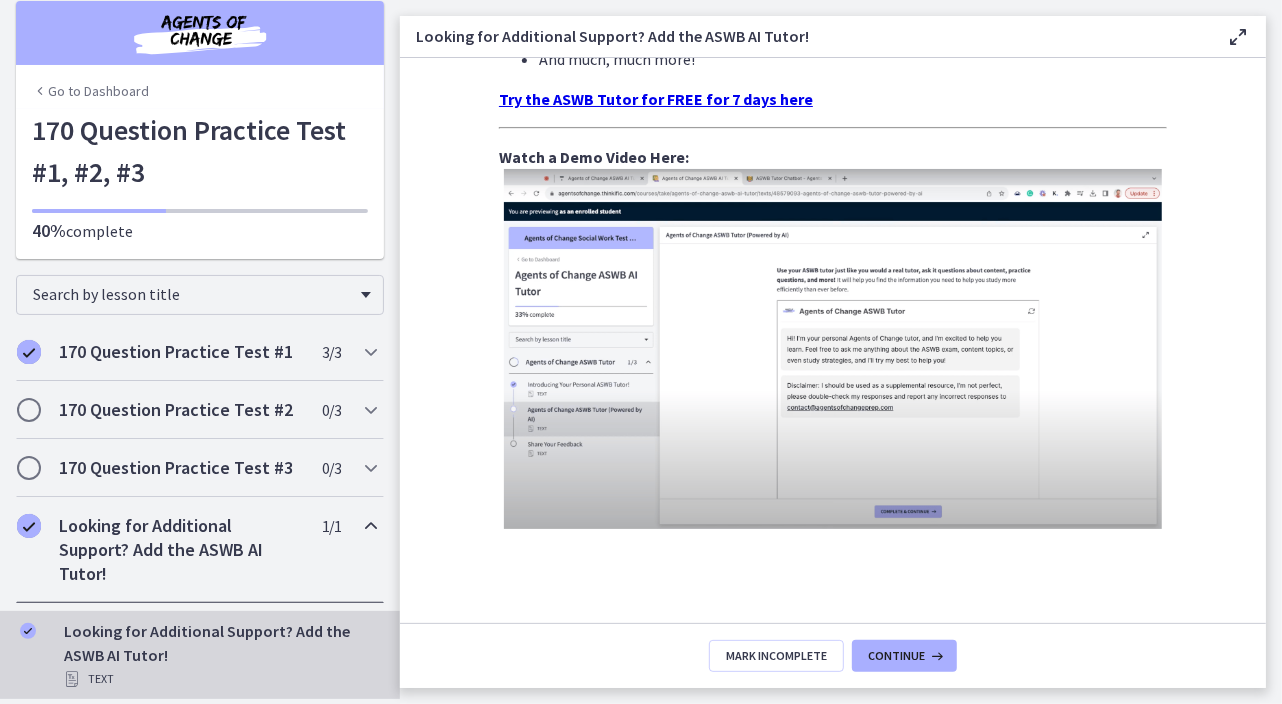 click at bounding box center [29, 526] 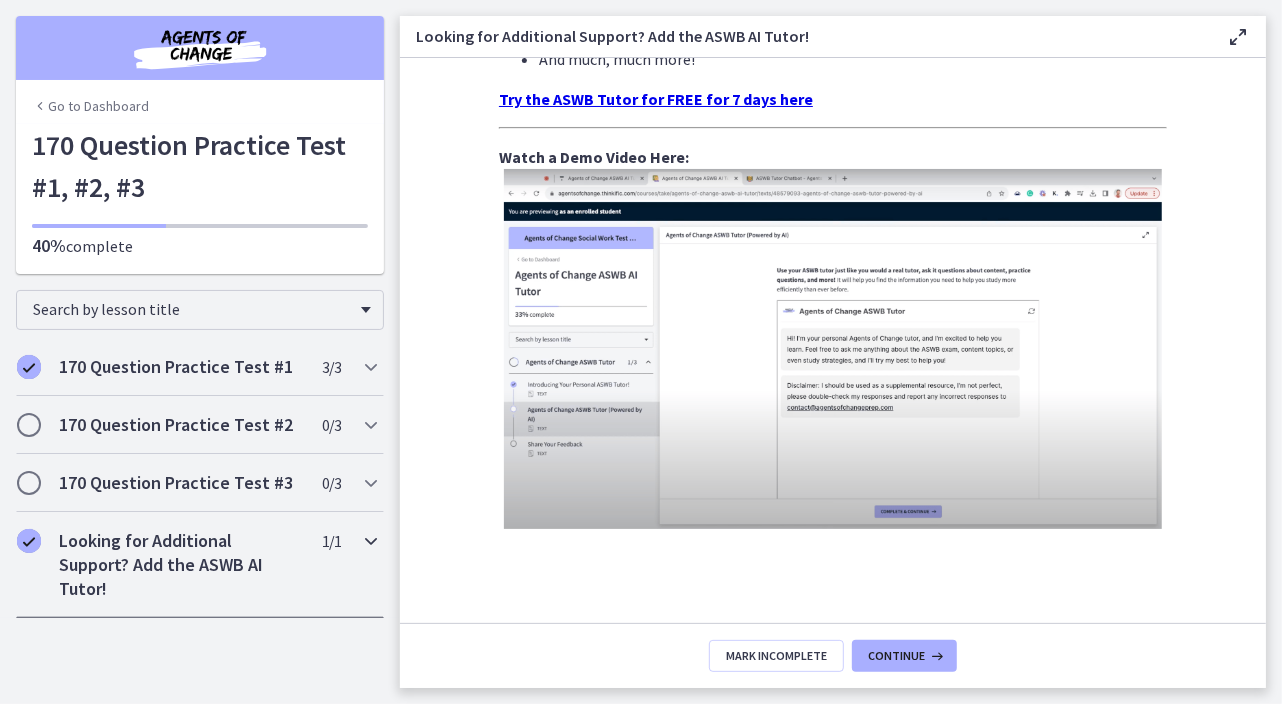 click at bounding box center [371, 541] 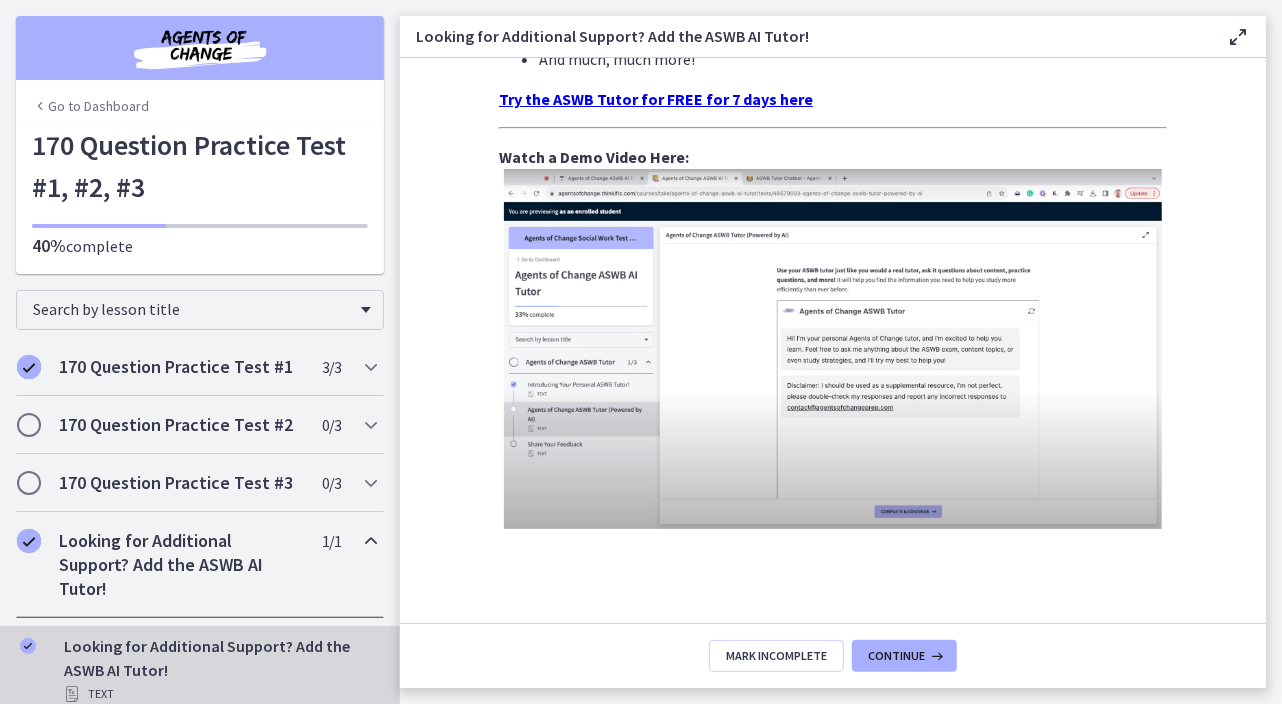 drag, startPoint x: 454, startPoint y: 129, endPoint x: -4, endPoint y: -105, distance: 514.31506 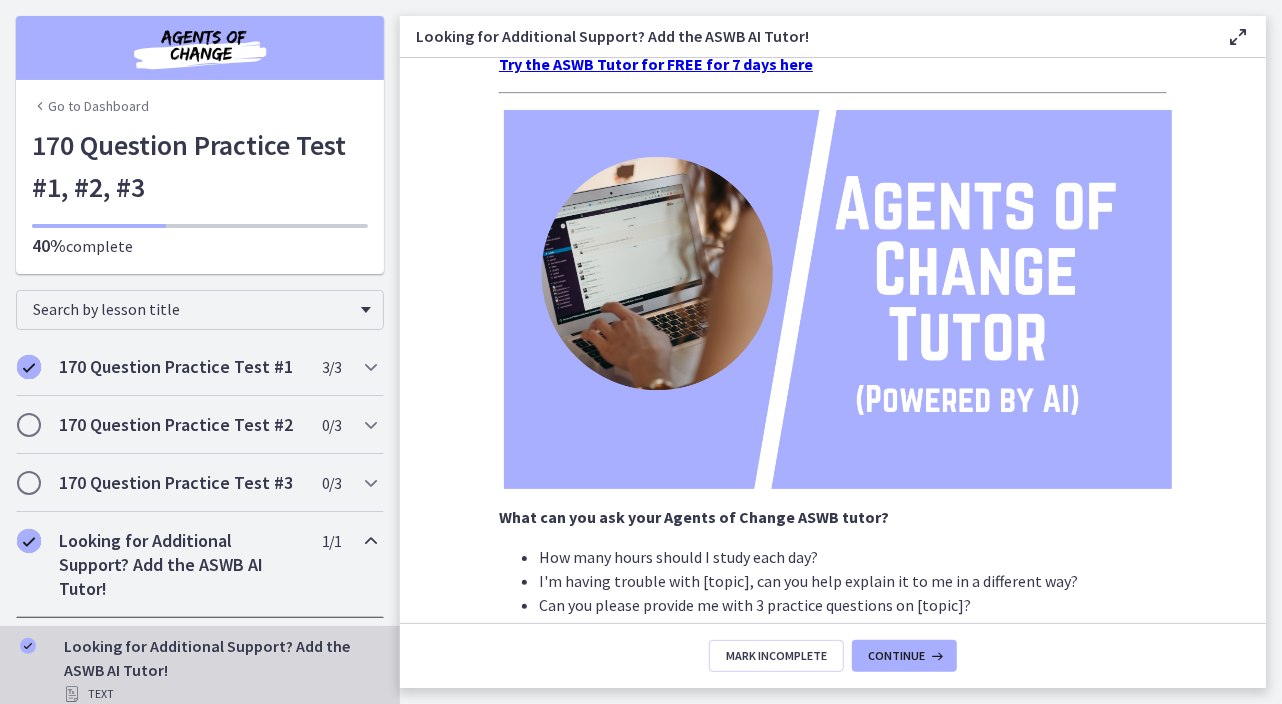 scroll, scrollTop: 300, scrollLeft: 0, axis: vertical 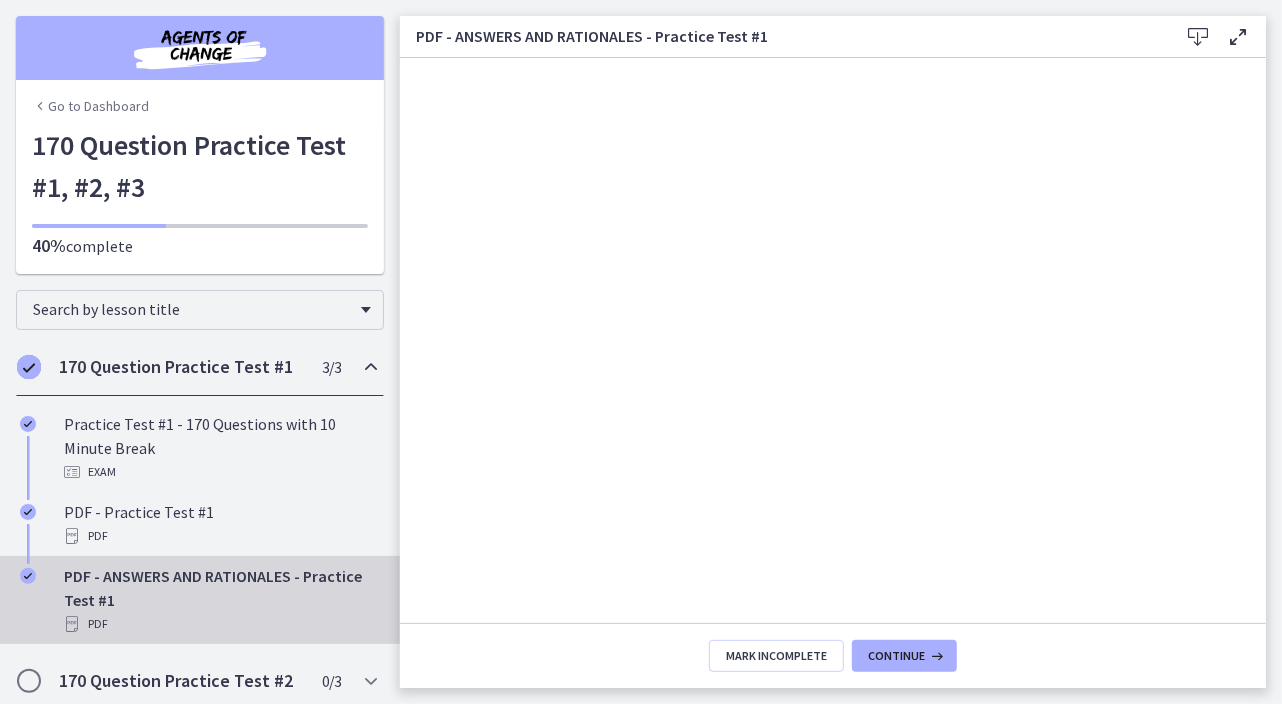 click on "Go to Dashboard" at bounding box center (90, 106) 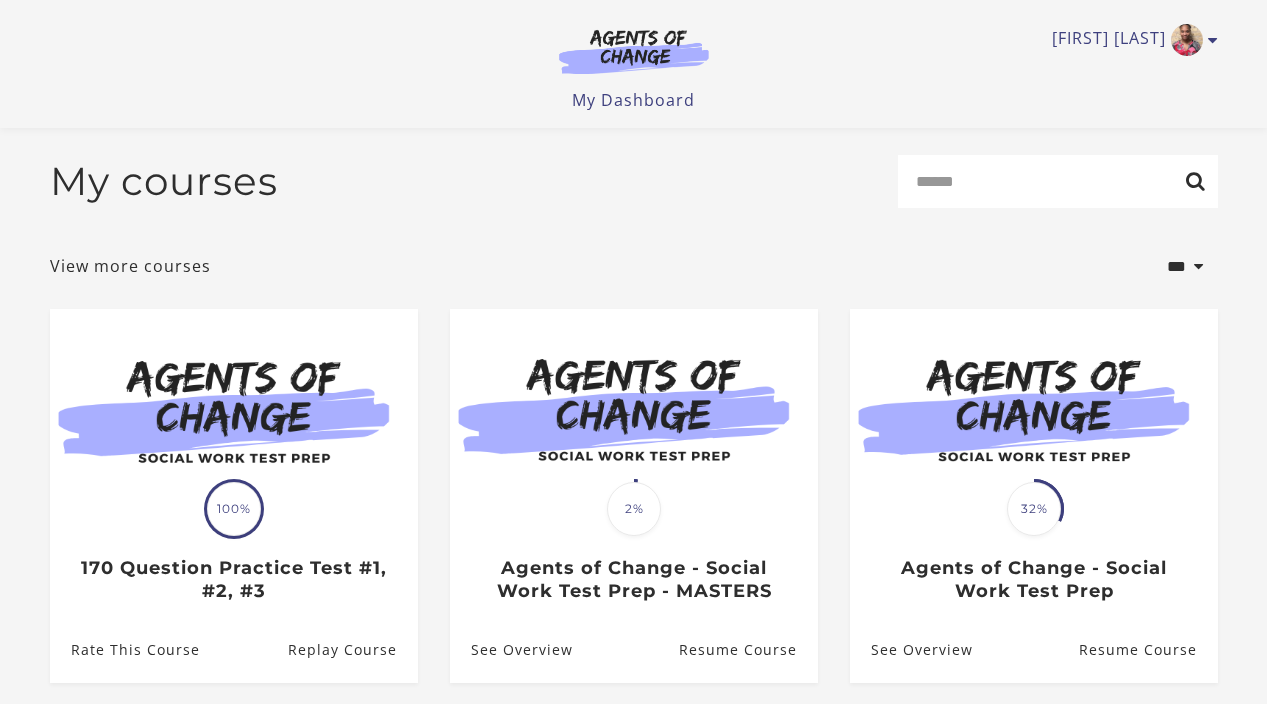 scroll, scrollTop: 193, scrollLeft: 0, axis: vertical 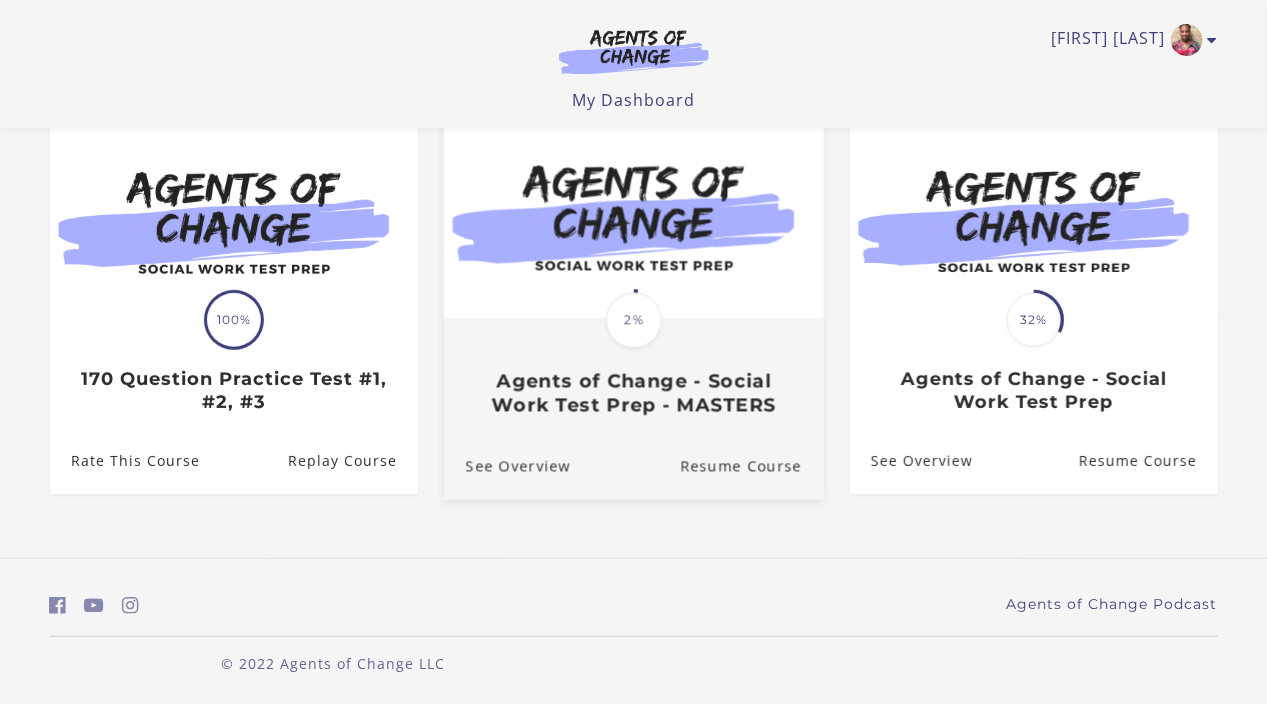 click on "2%" at bounding box center (634, 321) 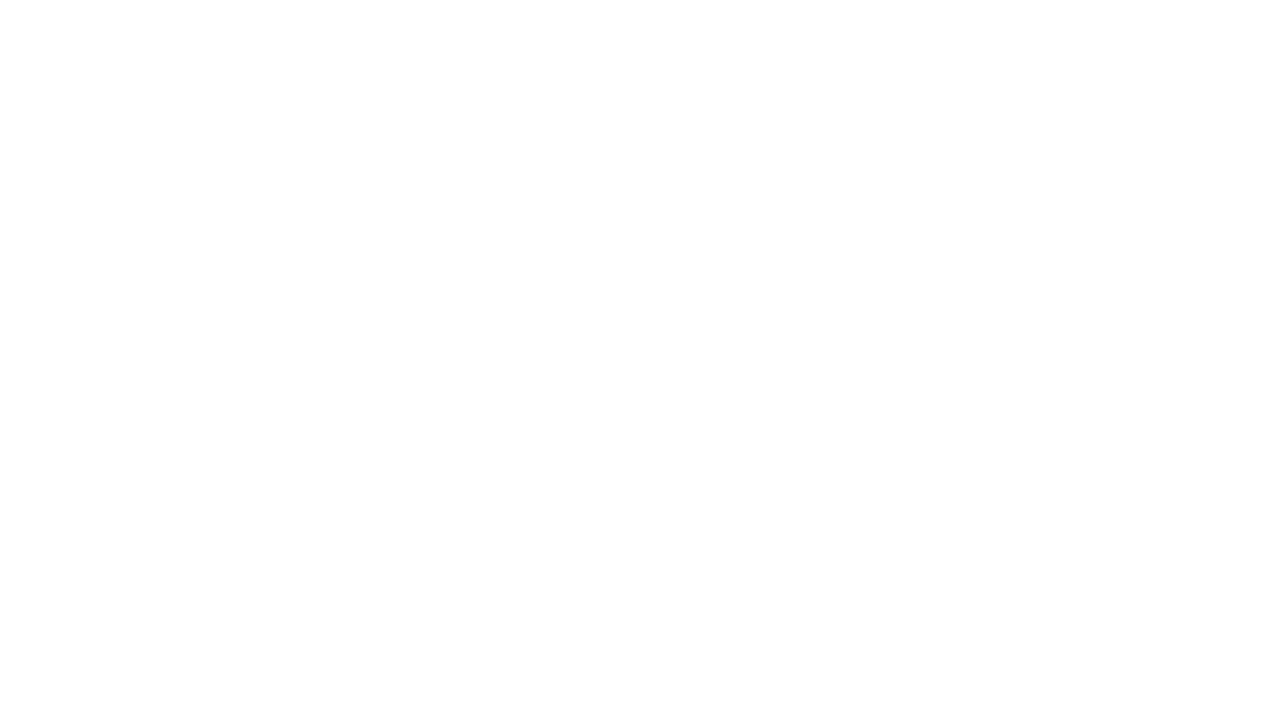 scroll, scrollTop: 0, scrollLeft: 0, axis: both 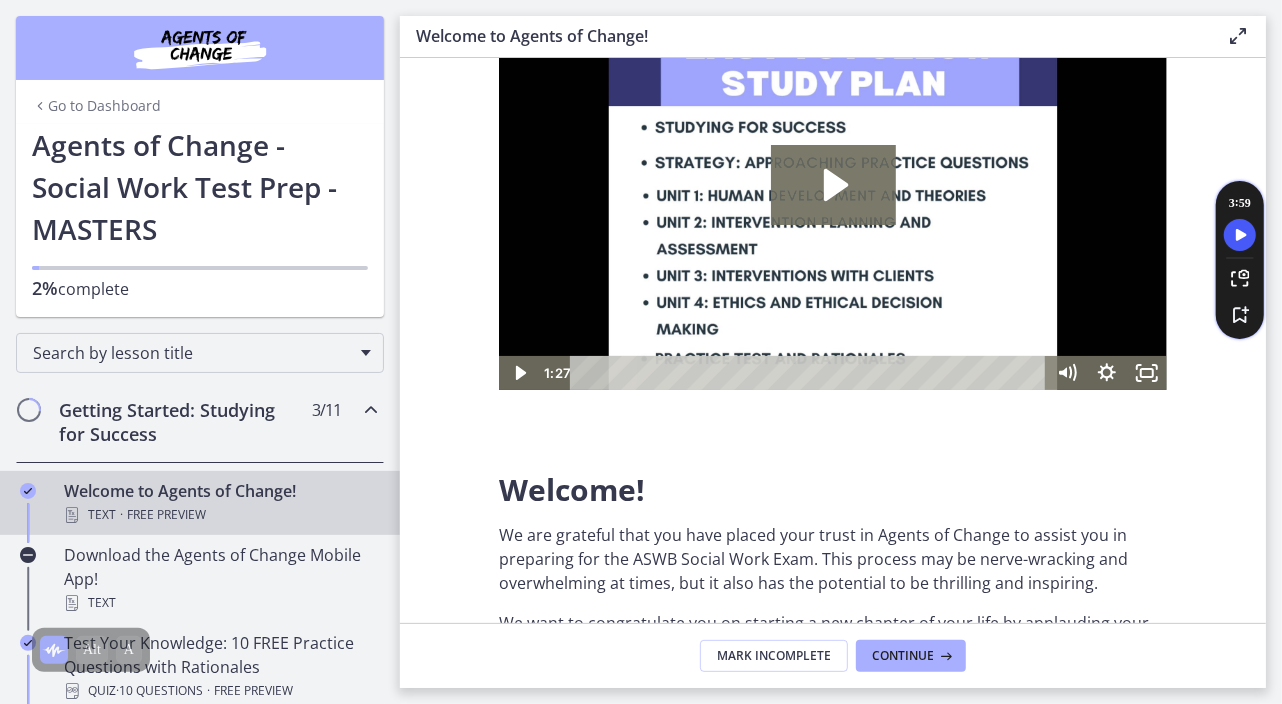 click on "Go to Dashboard" at bounding box center (96, 106) 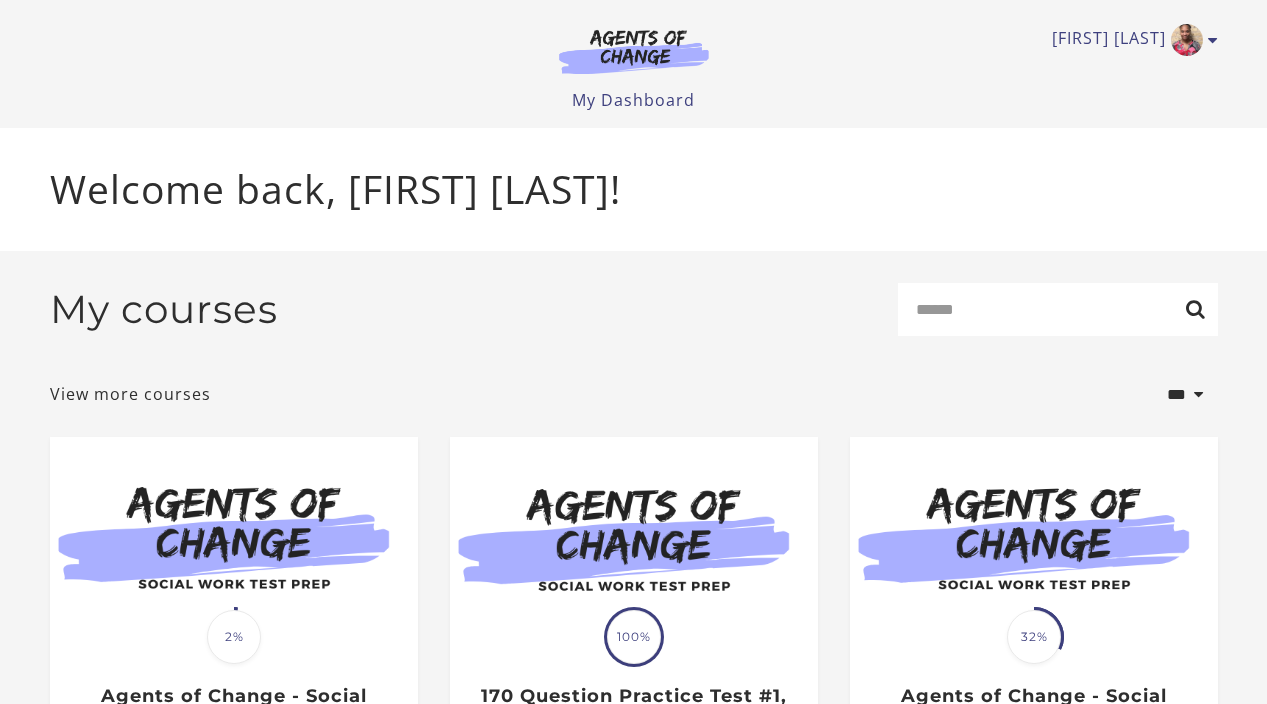 scroll, scrollTop: 0, scrollLeft: 0, axis: both 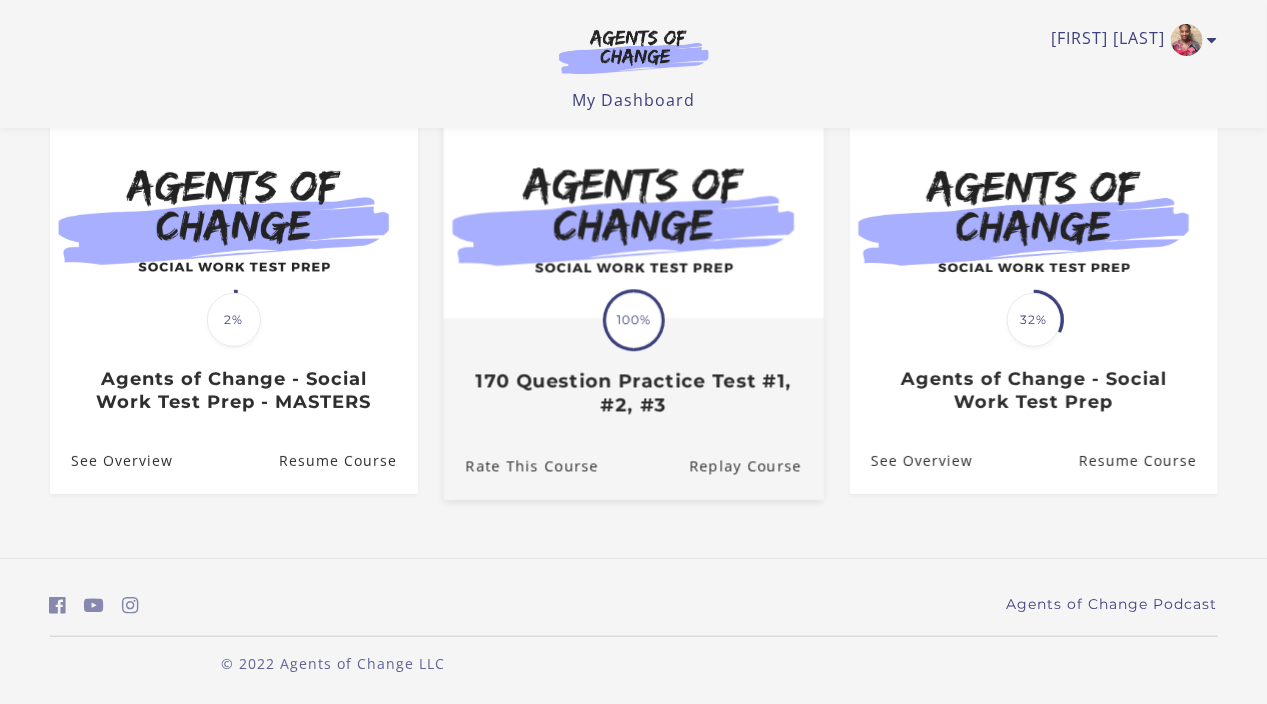click on "170 Question Practice Test #1, #2, #3" at bounding box center [633, 393] 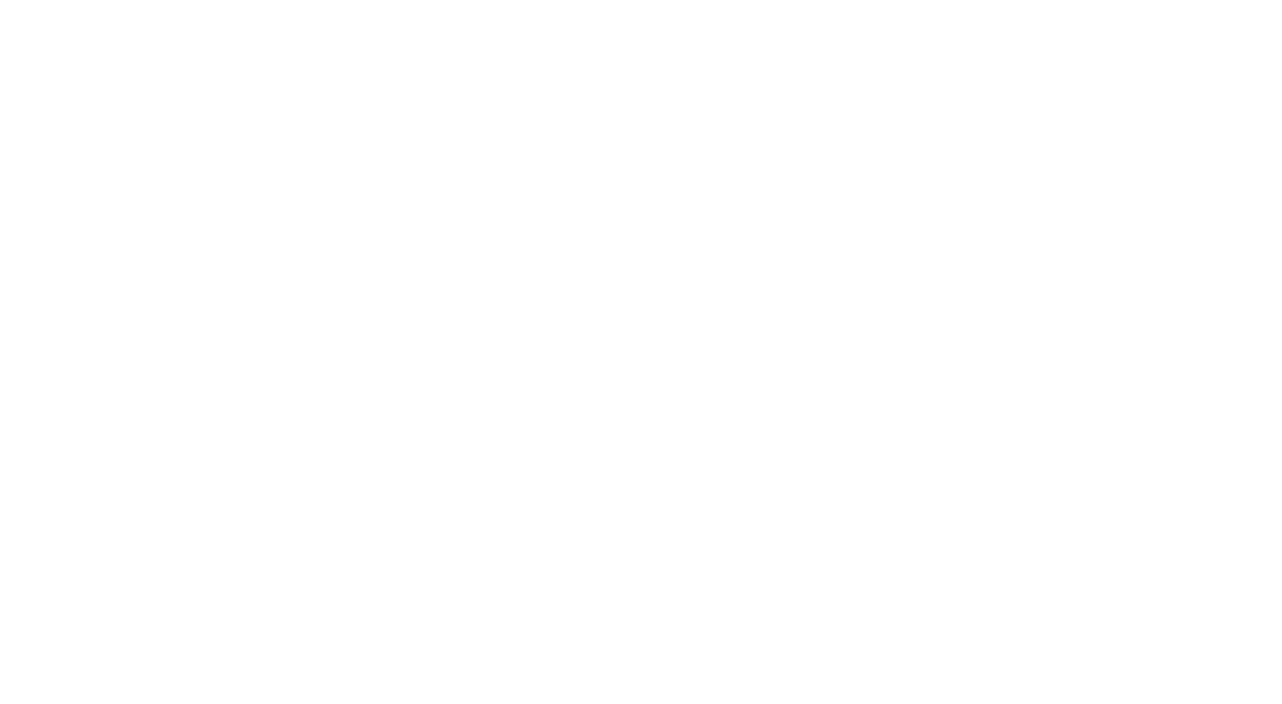 scroll, scrollTop: 0, scrollLeft: 0, axis: both 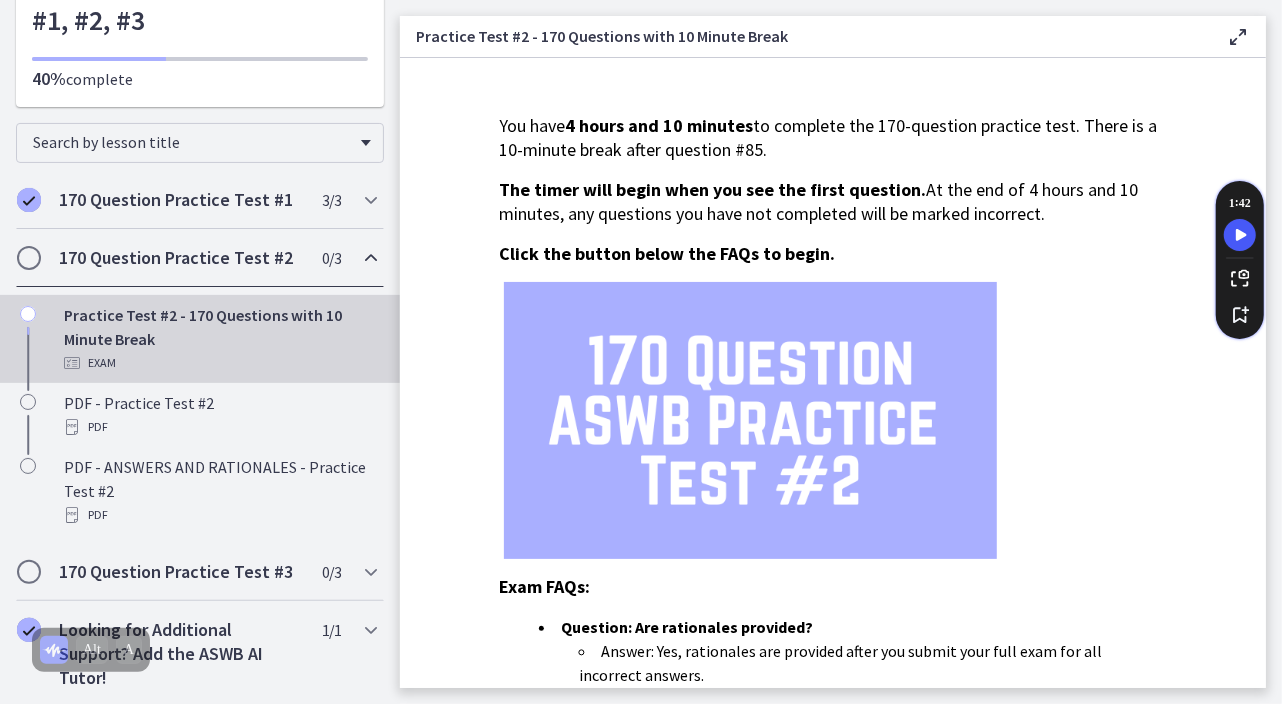 click at bounding box center [371, 258] 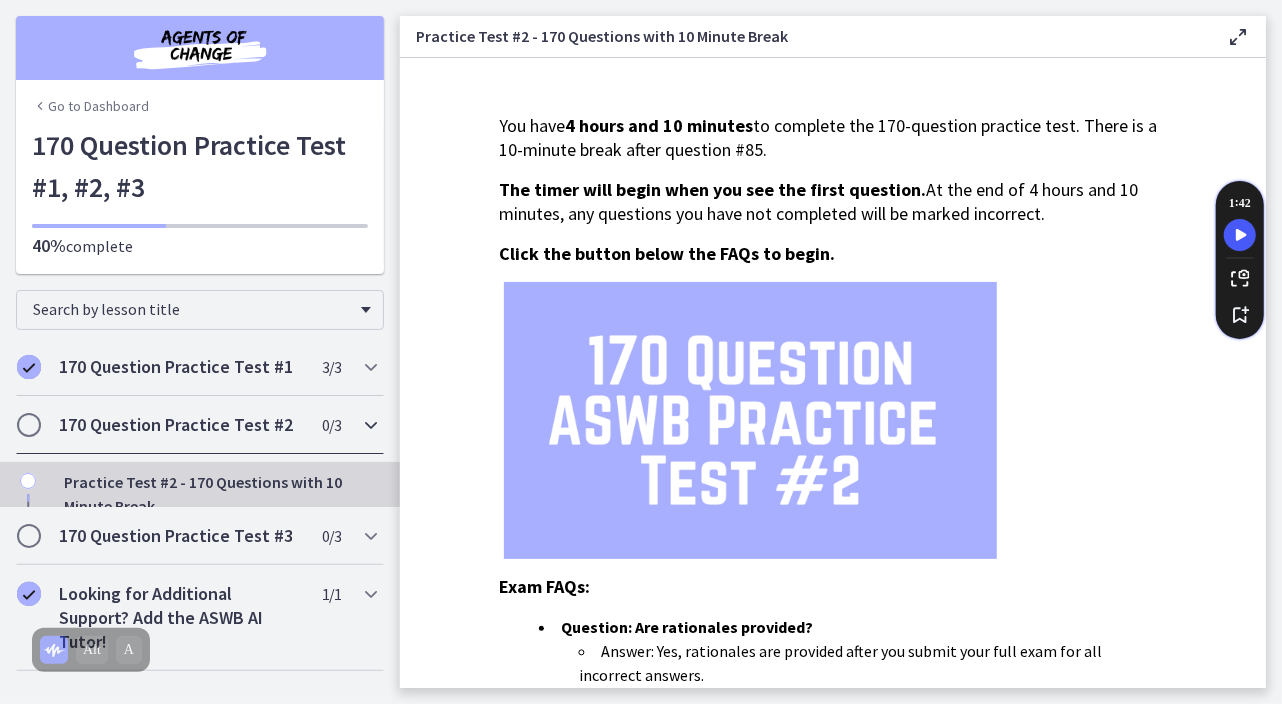 scroll, scrollTop: 0, scrollLeft: 0, axis: both 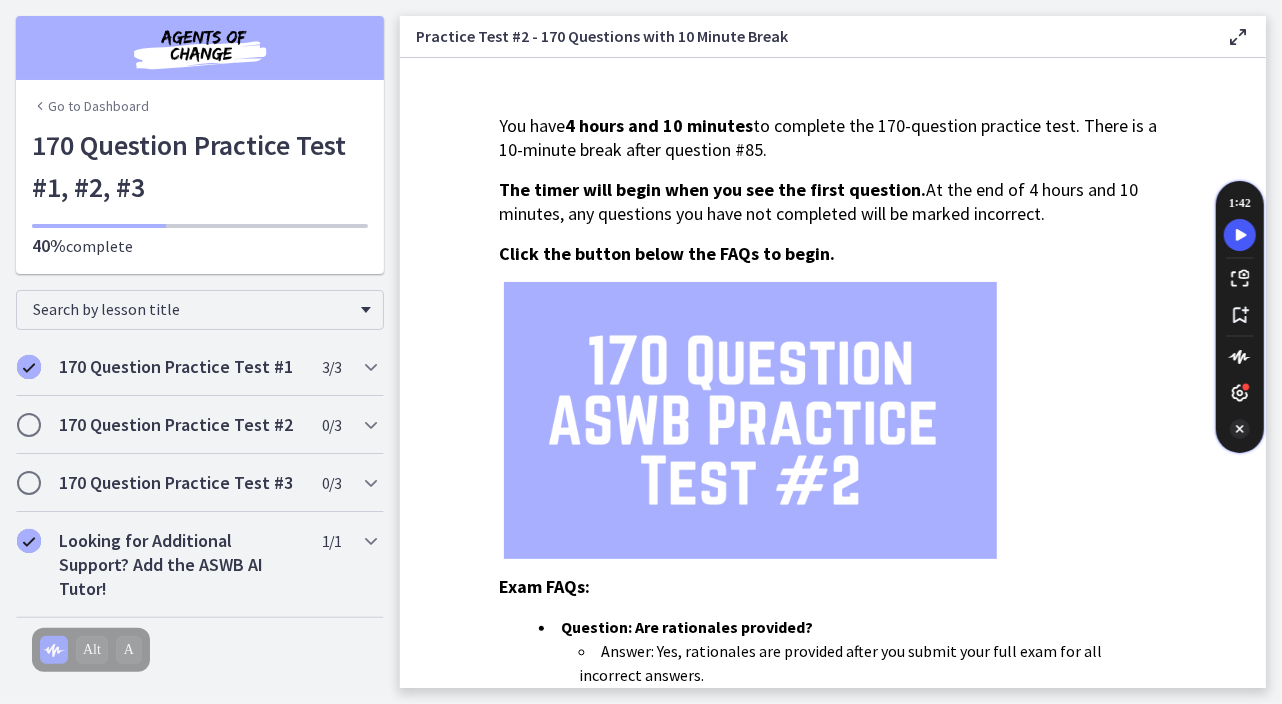 click 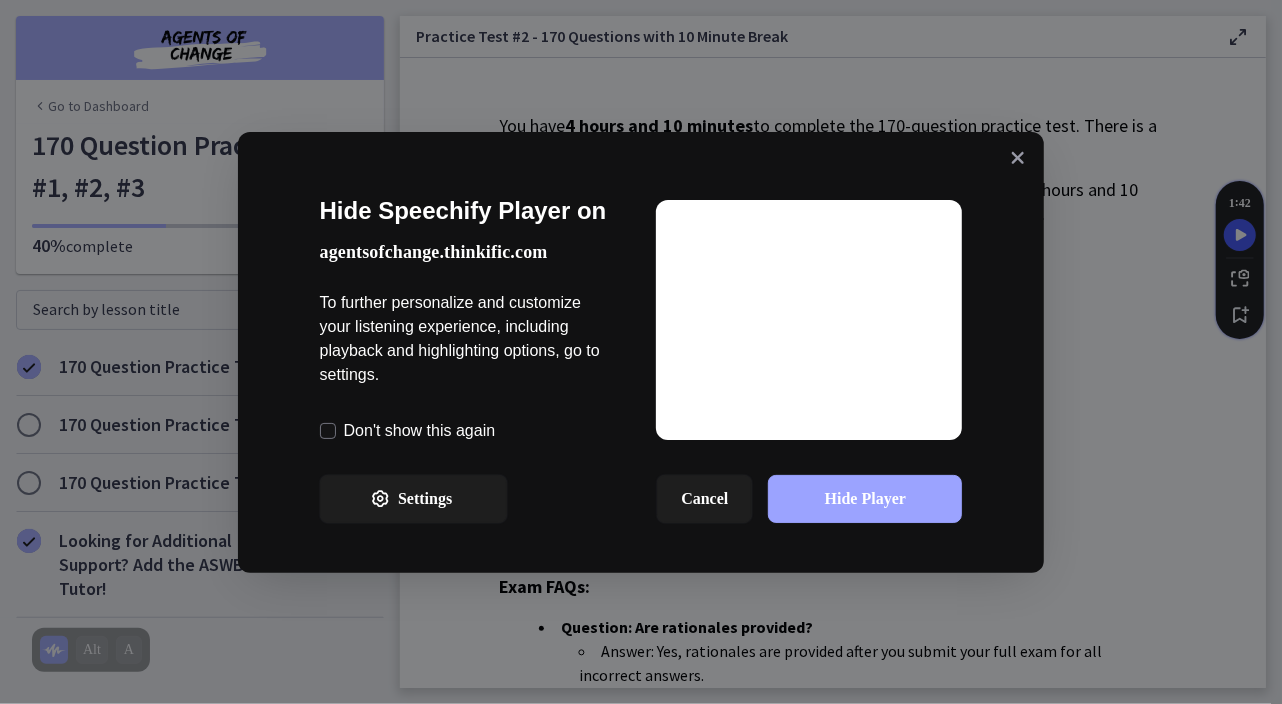click on "Hide Player" at bounding box center [865, 499] 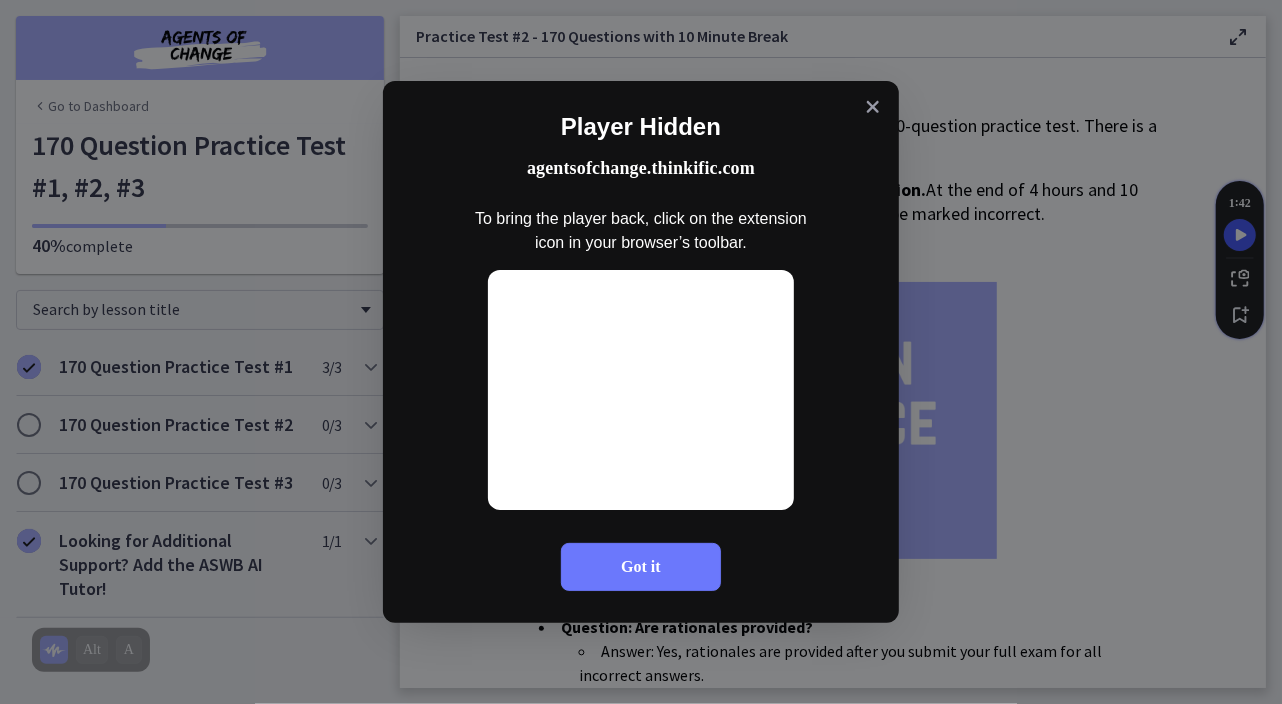 click 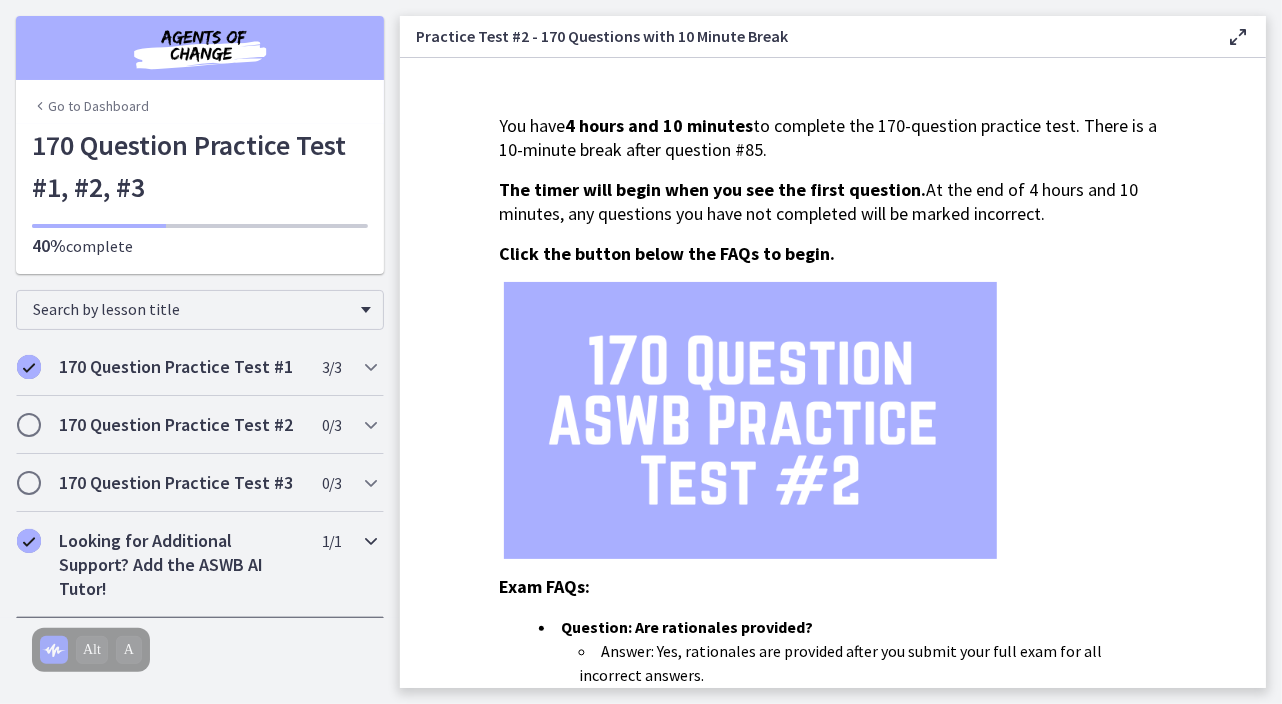 click at bounding box center [371, 541] 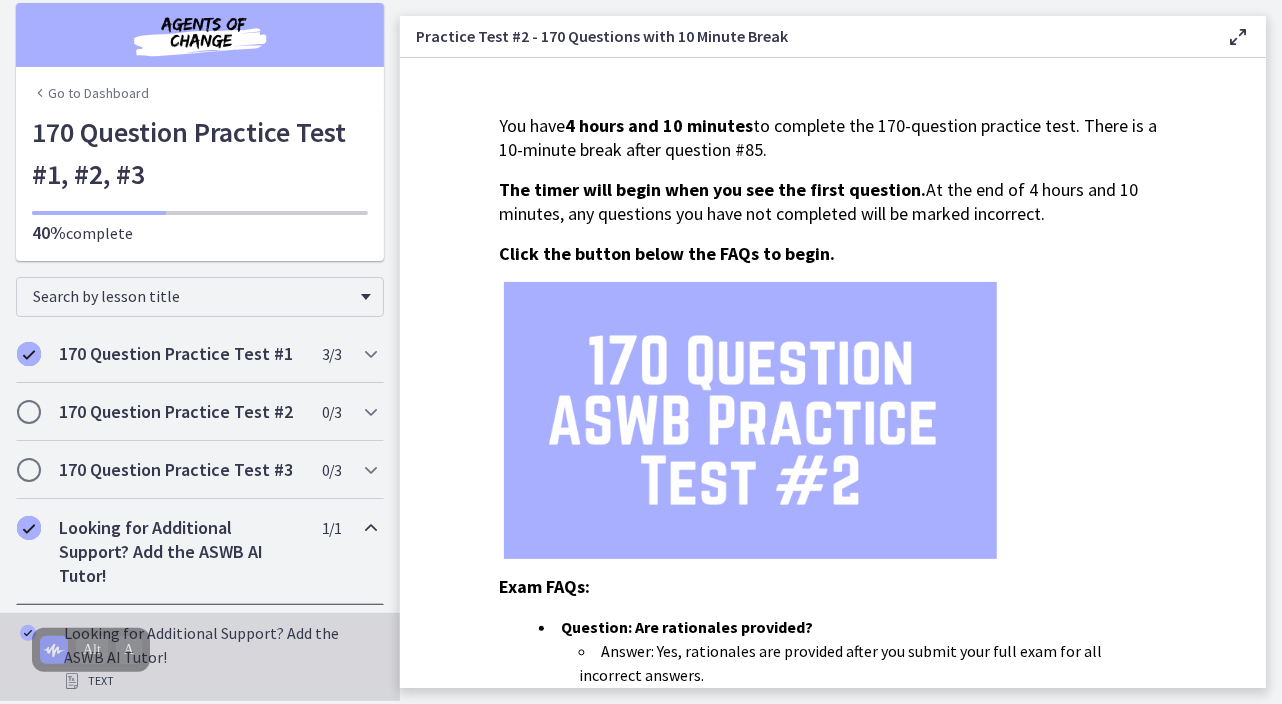 scroll, scrollTop: 15, scrollLeft: 0, axis: vertical 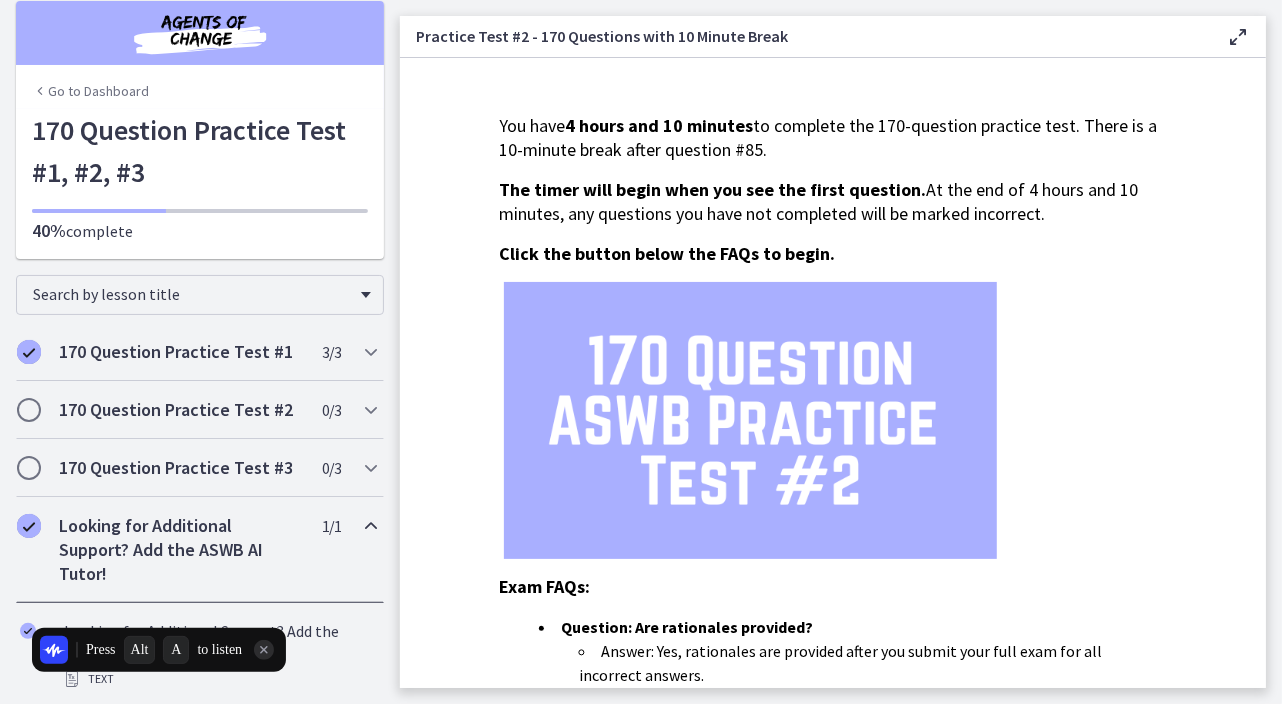click on "Press Alt A to listen" at bounding box center [159, 650] 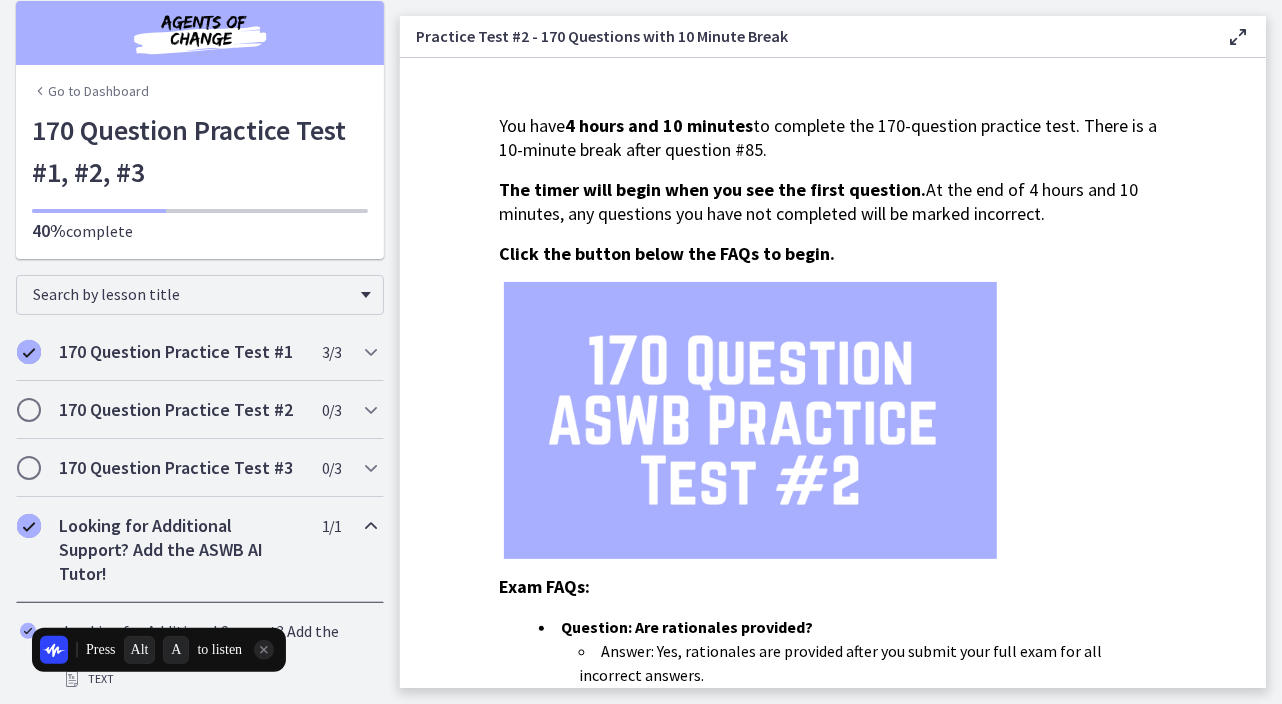 click 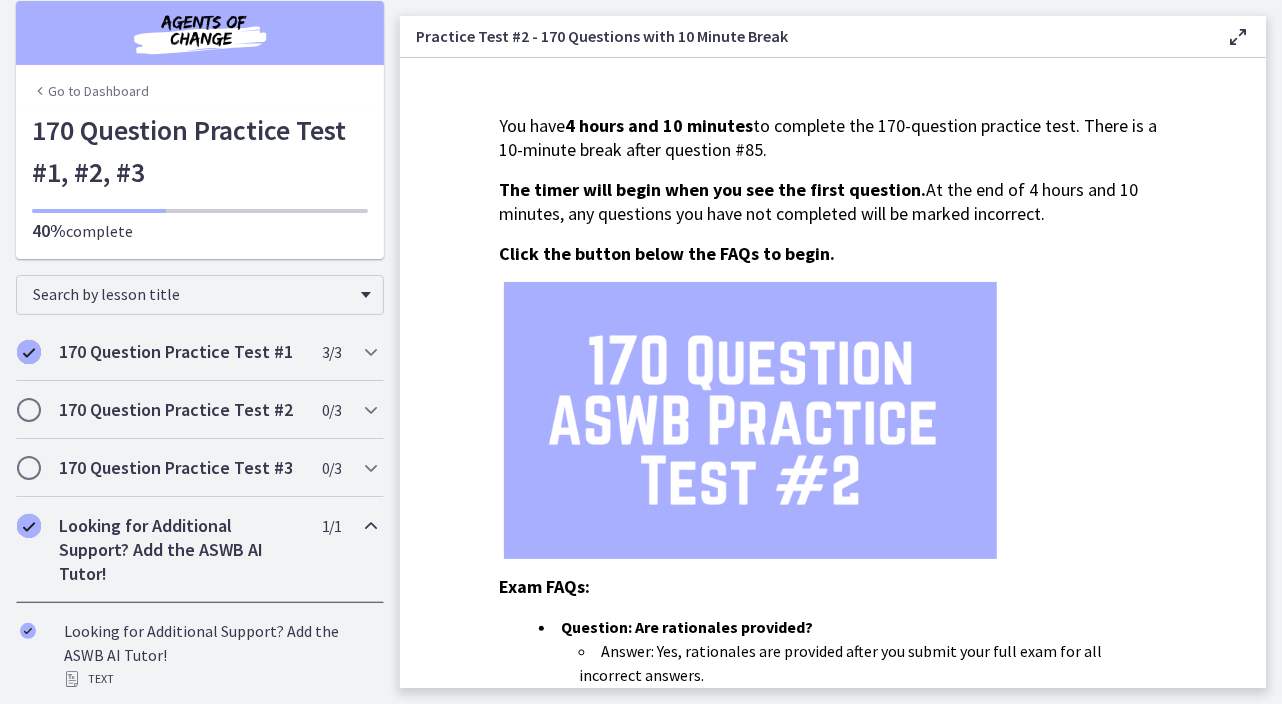 click at bounding box center [29, 526] 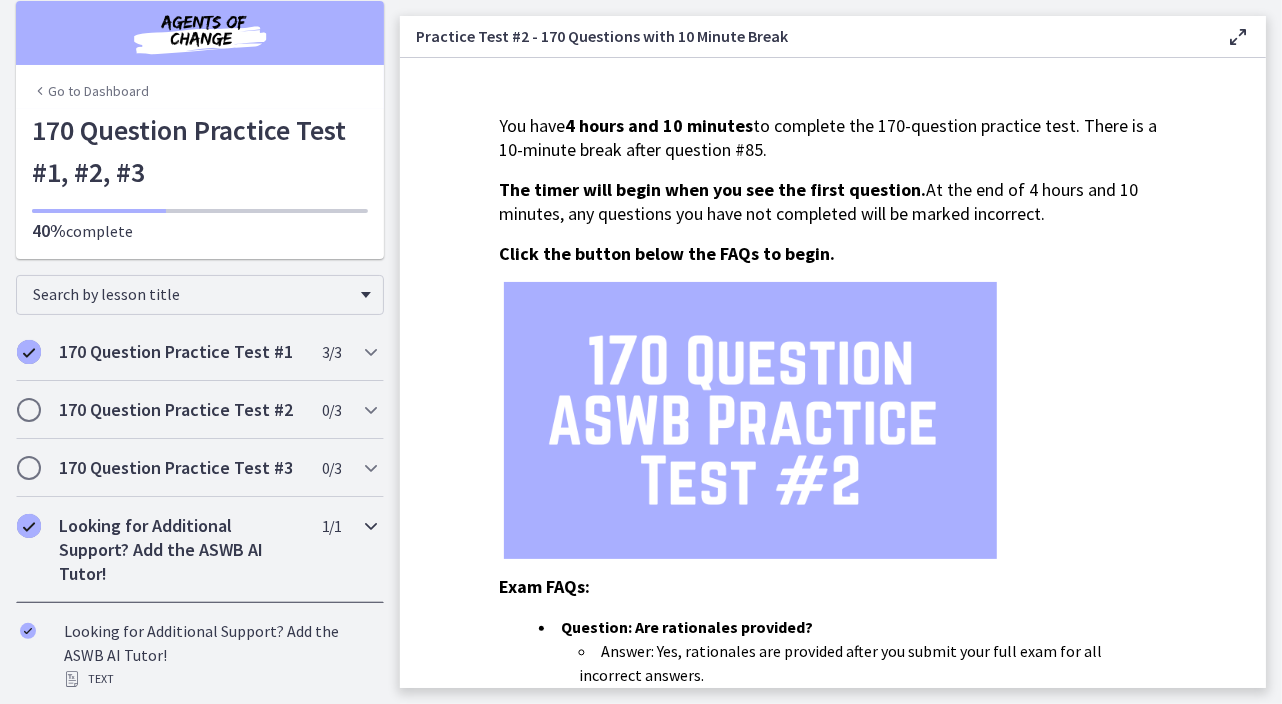 scroll, scrollTop: 0, scrollLeft: 0, axis: both 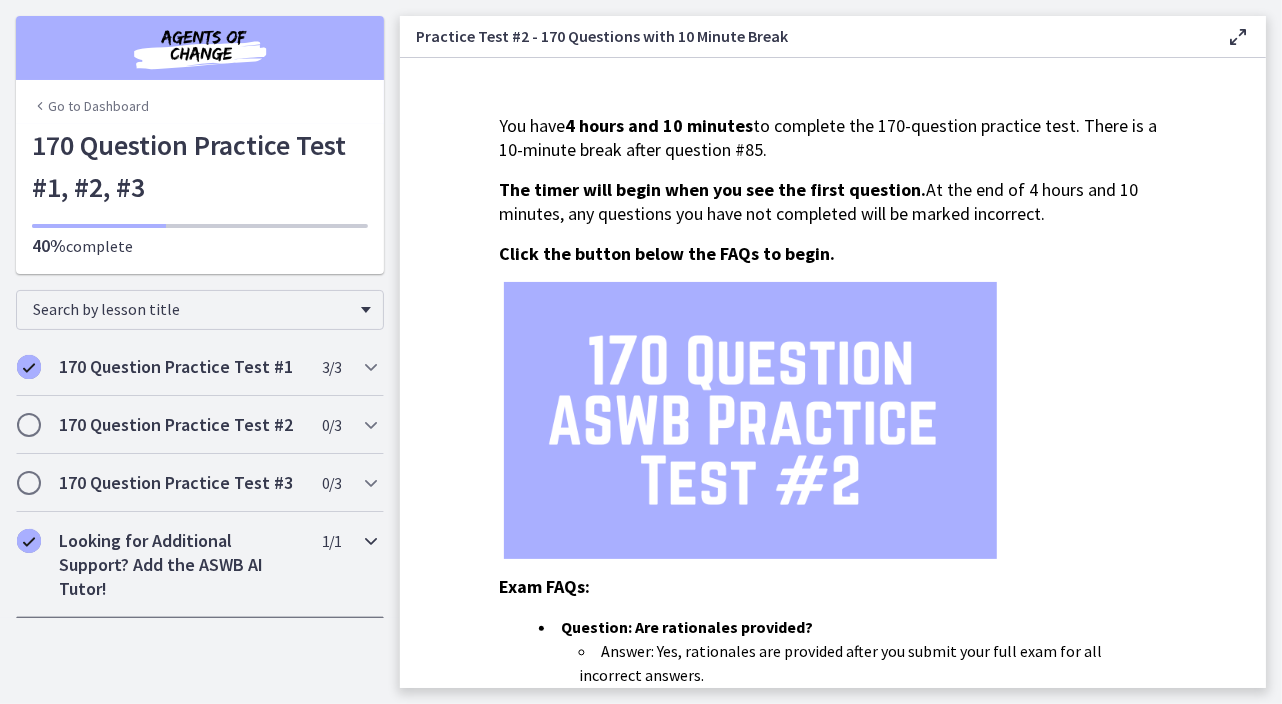 click at bounding box center (371, 541) 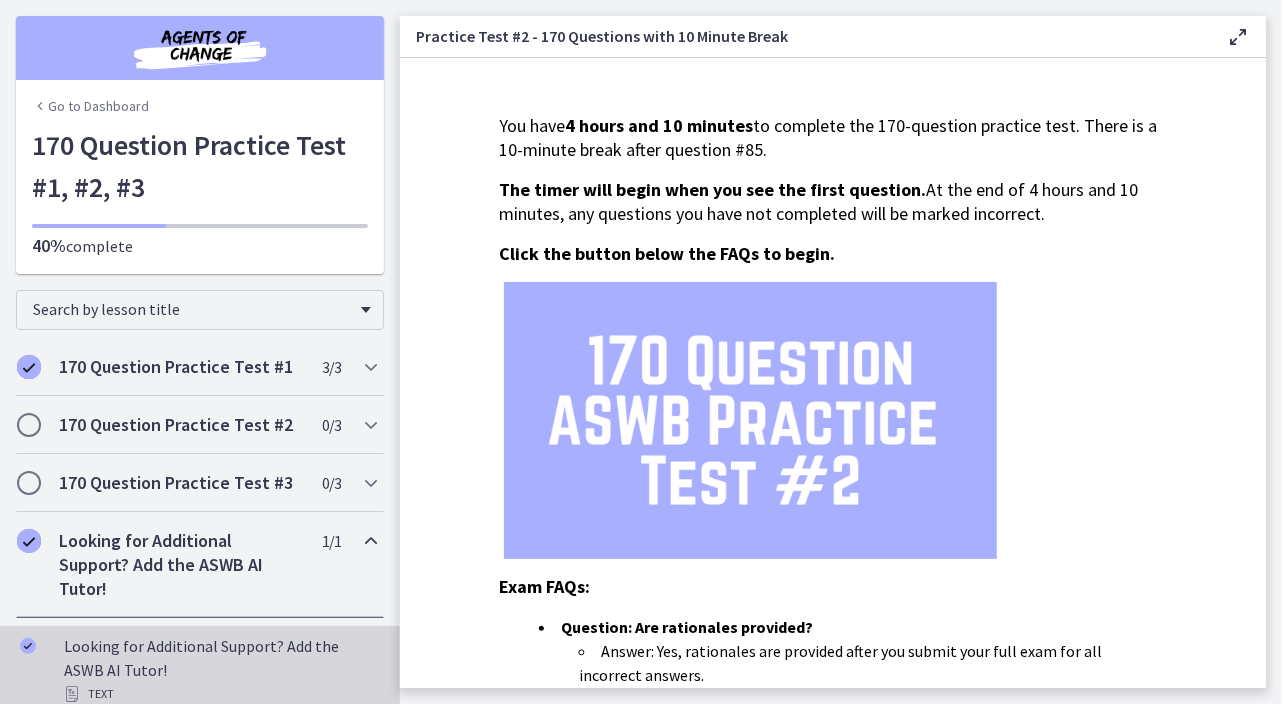 scroll, scrollTop: 15, scrollLeft: 0, axis: vertical 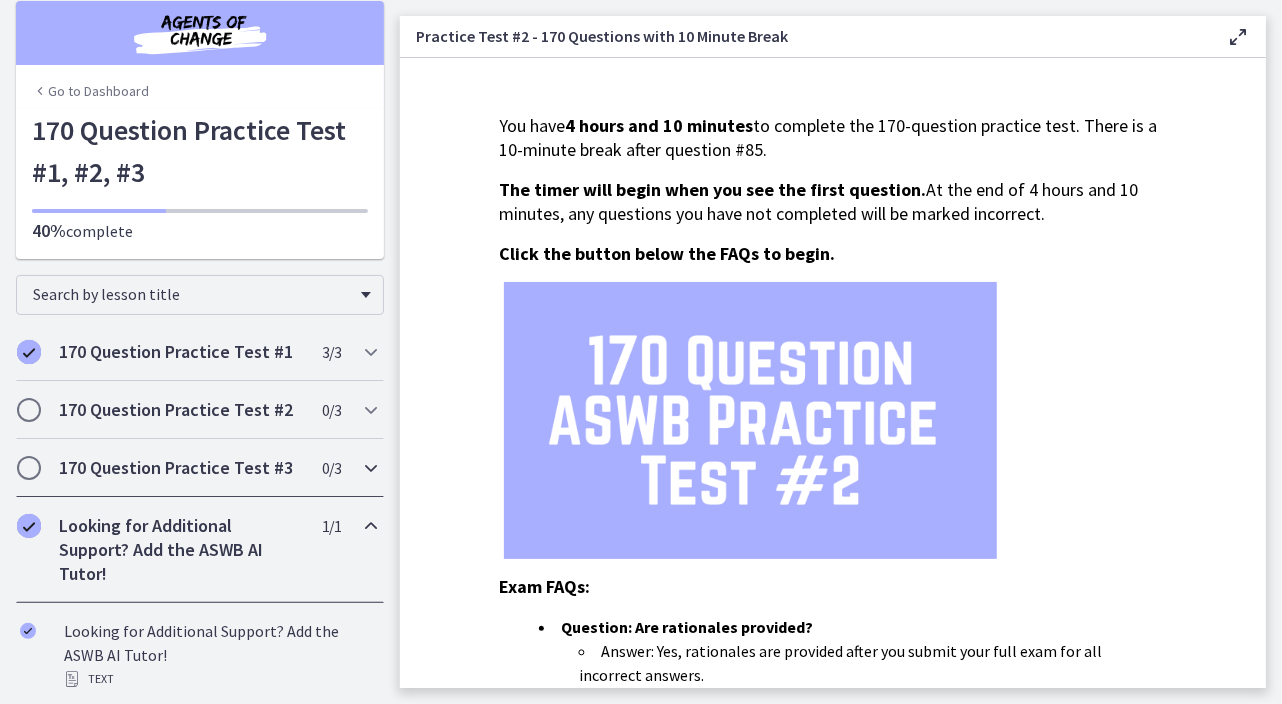 click at bounding box center [371, 468] 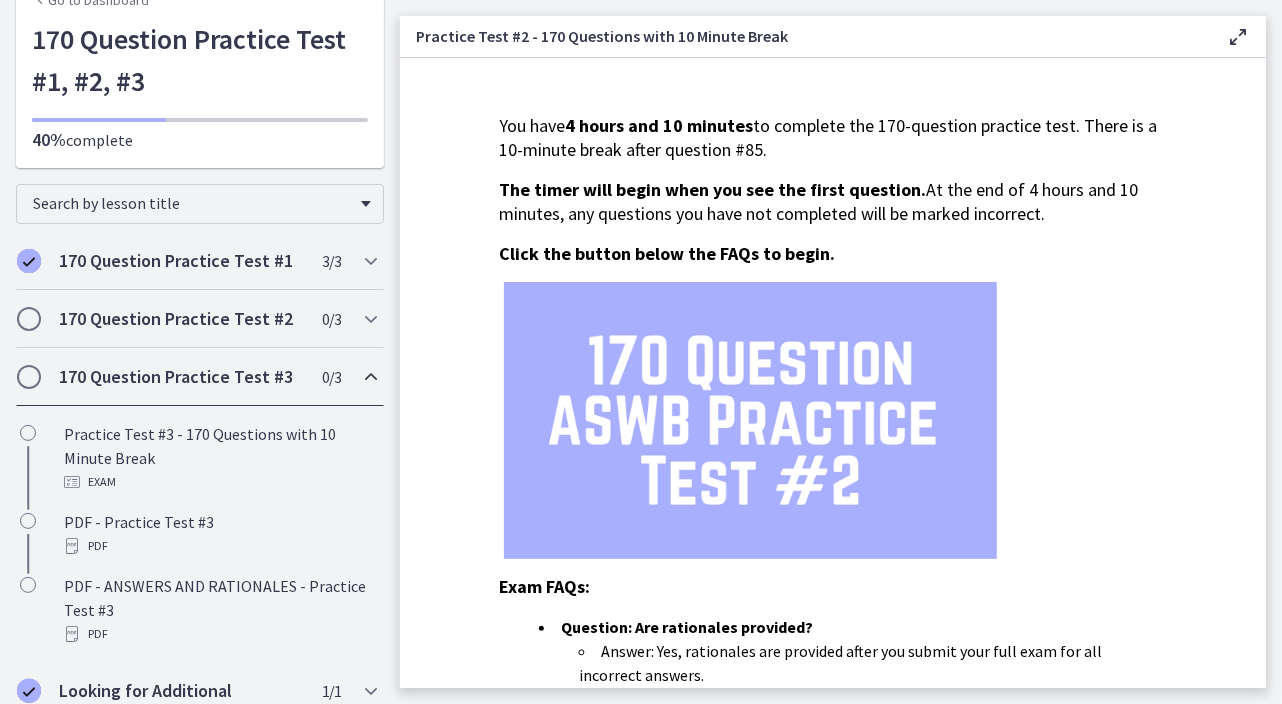 scroll, scrollTop: 167, scrollLeft: 0, axis: vertical 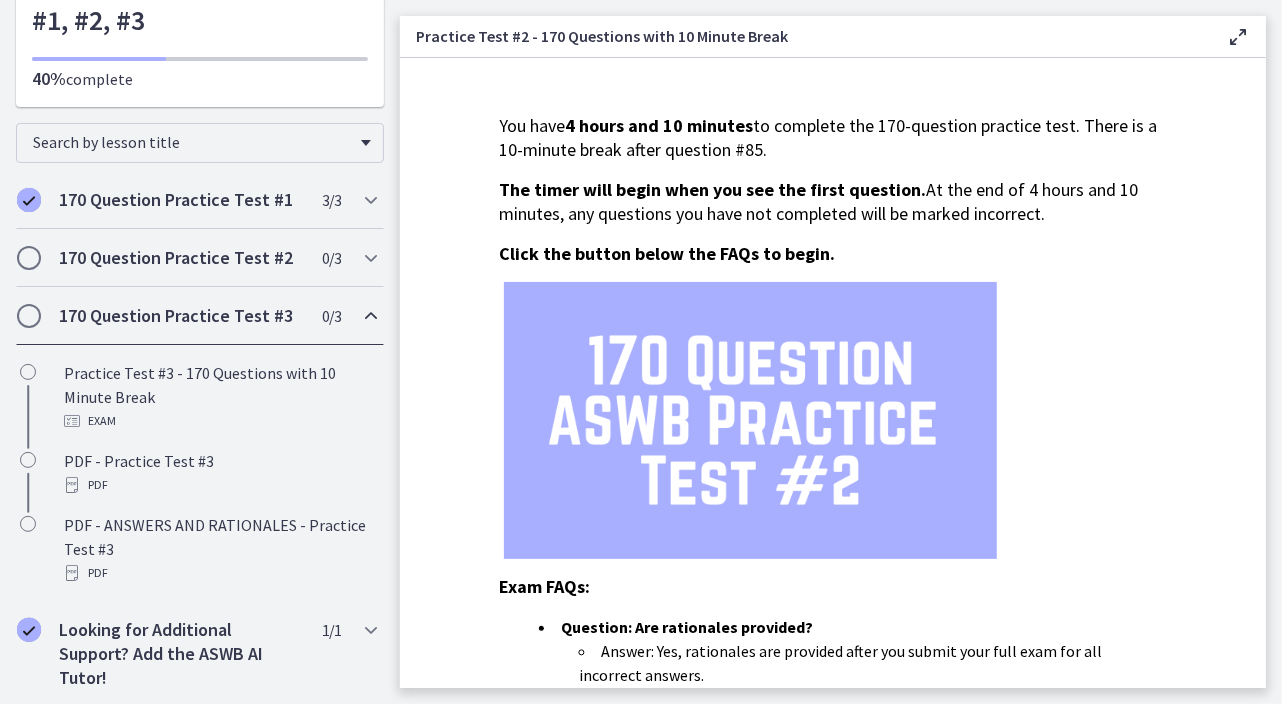 click at bounding box center (371, 316) 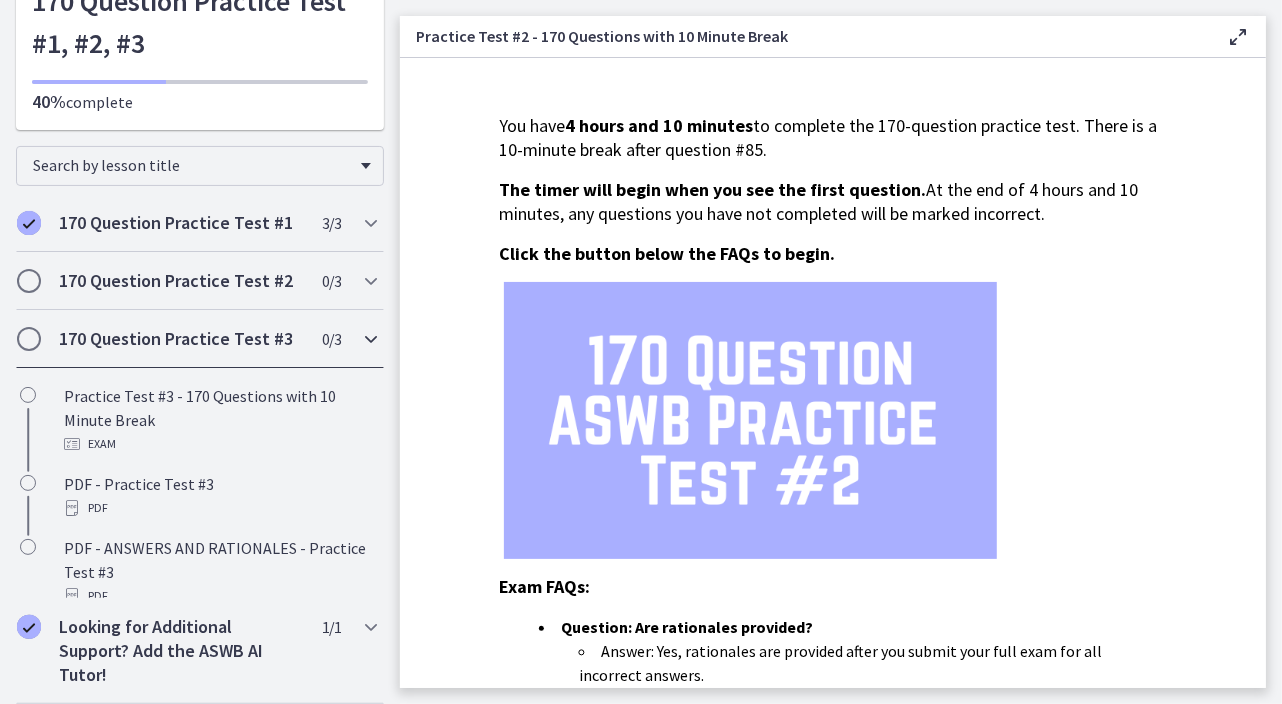 scroll, scrollTop: 0, scrollLeft: 0, axis: both 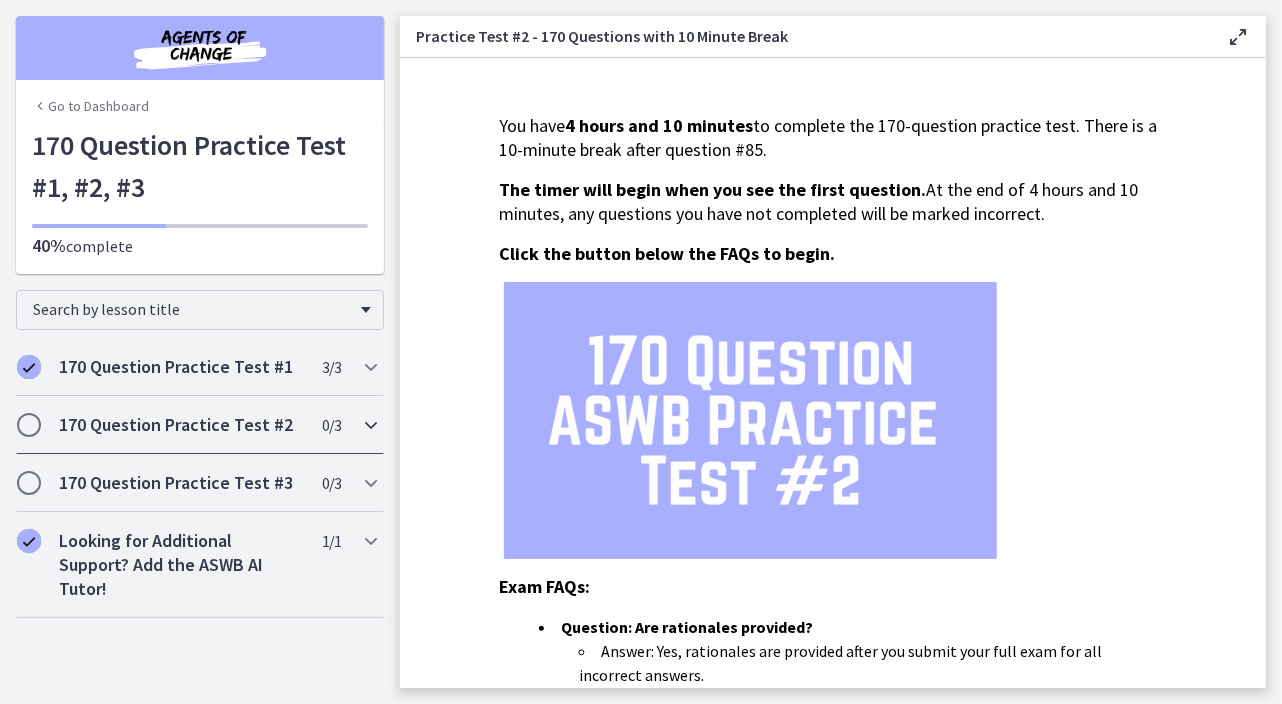 click at bounding box center [371, 425] 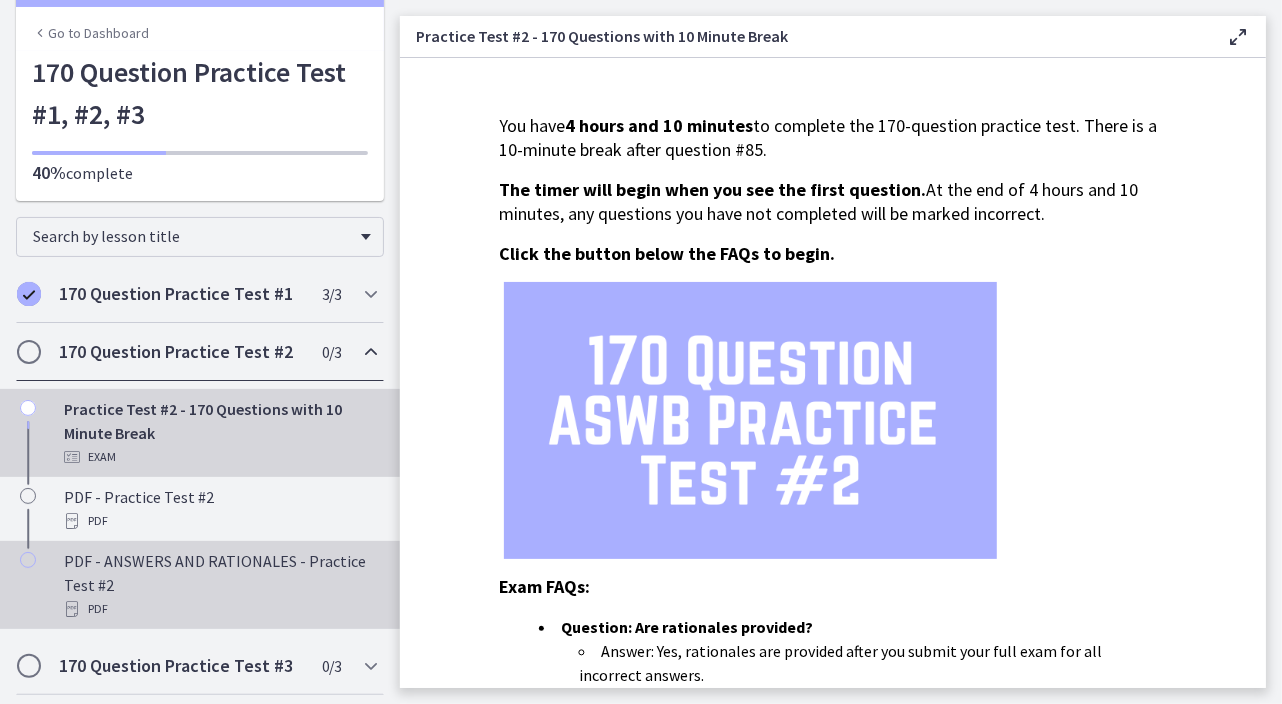 scroll, scrollTop: 0, scrollLeft: 0, axis: both 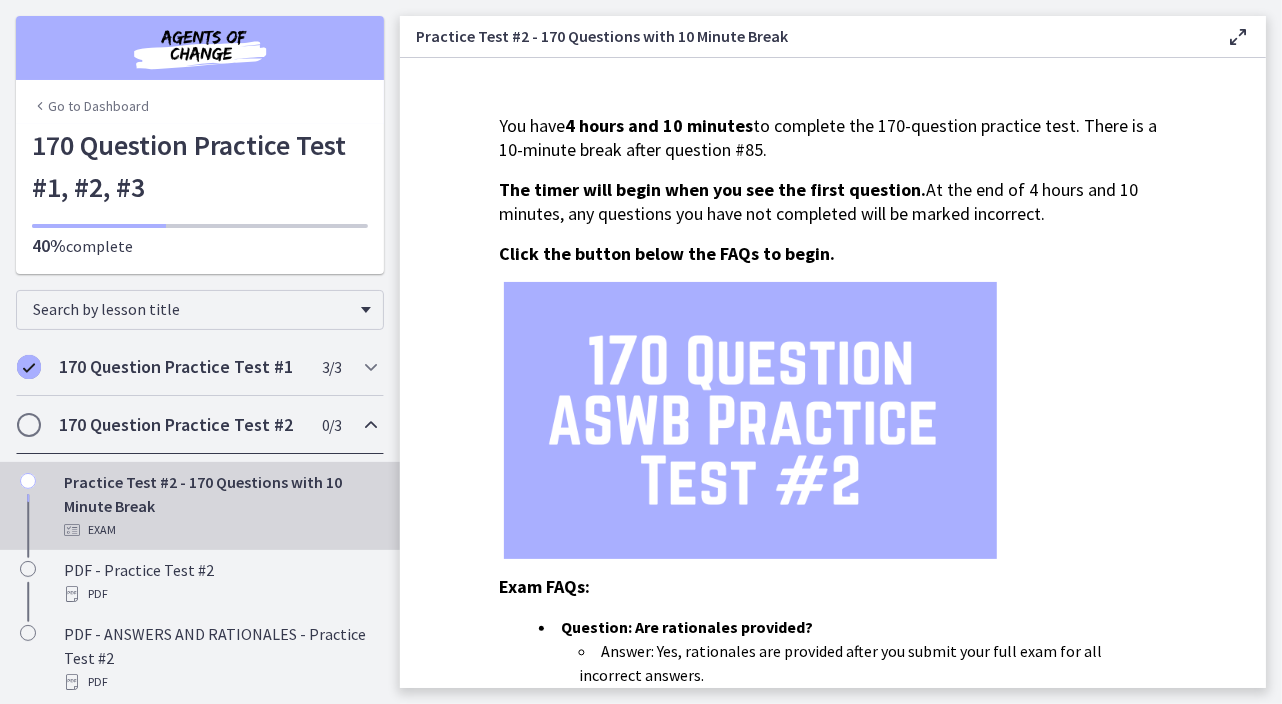 drag, startPoint x: 350, startPoint y: 410, endPoint x: 360, endPoint y: 422, distance: 15.6205 